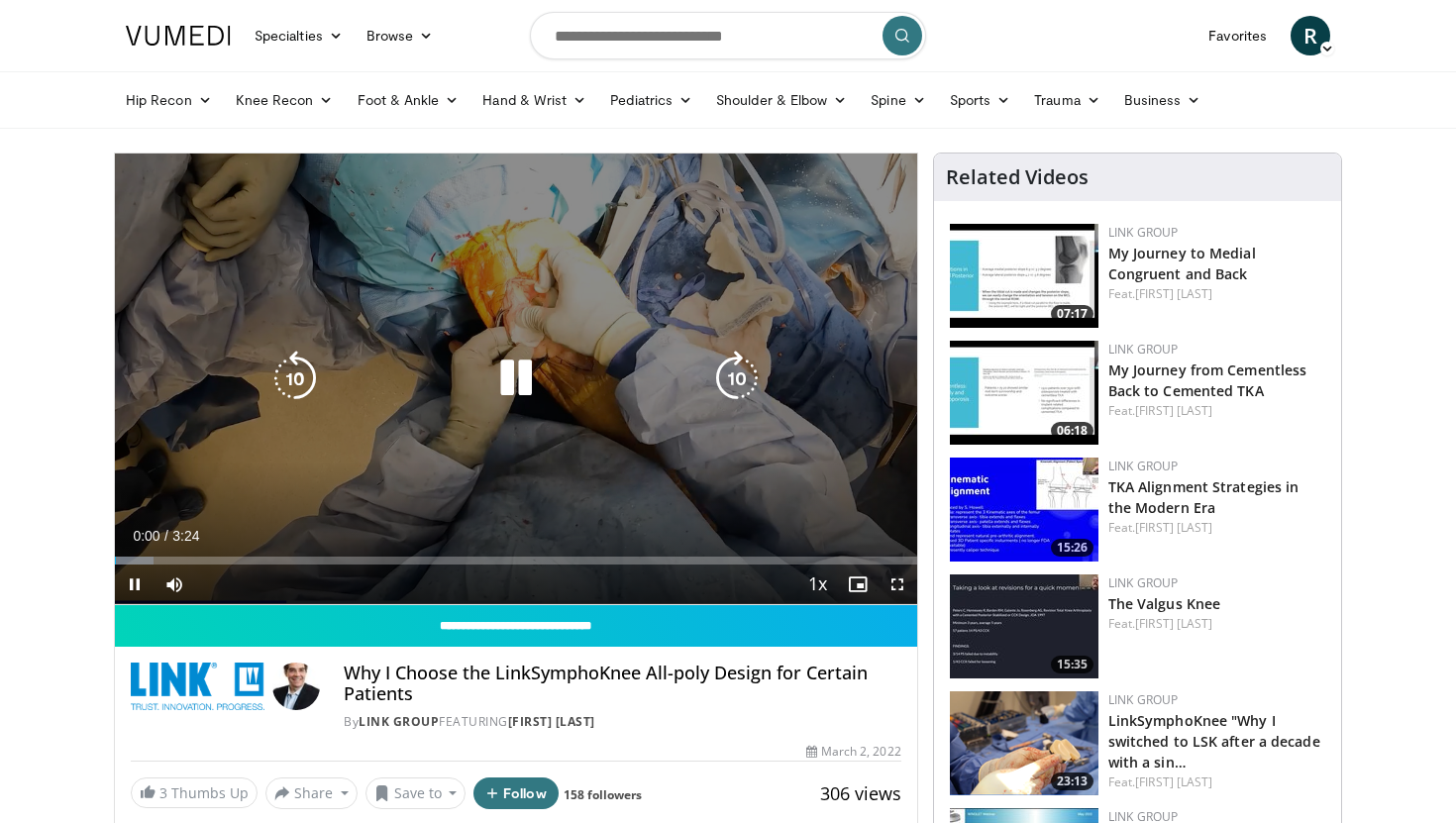 scroll, scrollTop: 0, scrollLeft: 0, axis: both 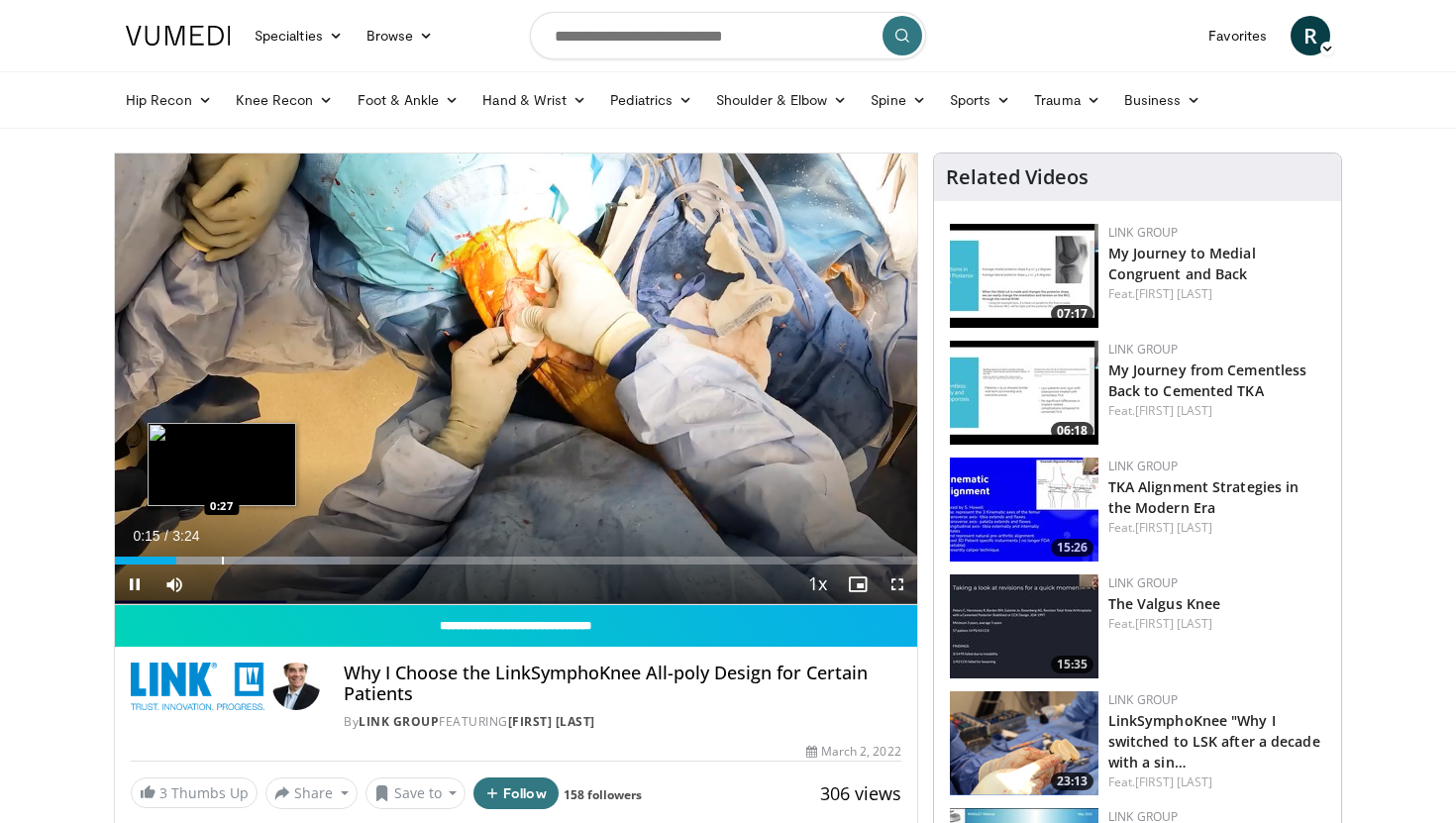 click on "Loaded :  29.33% 0:15 0:27" at bounding box center [516, 555] 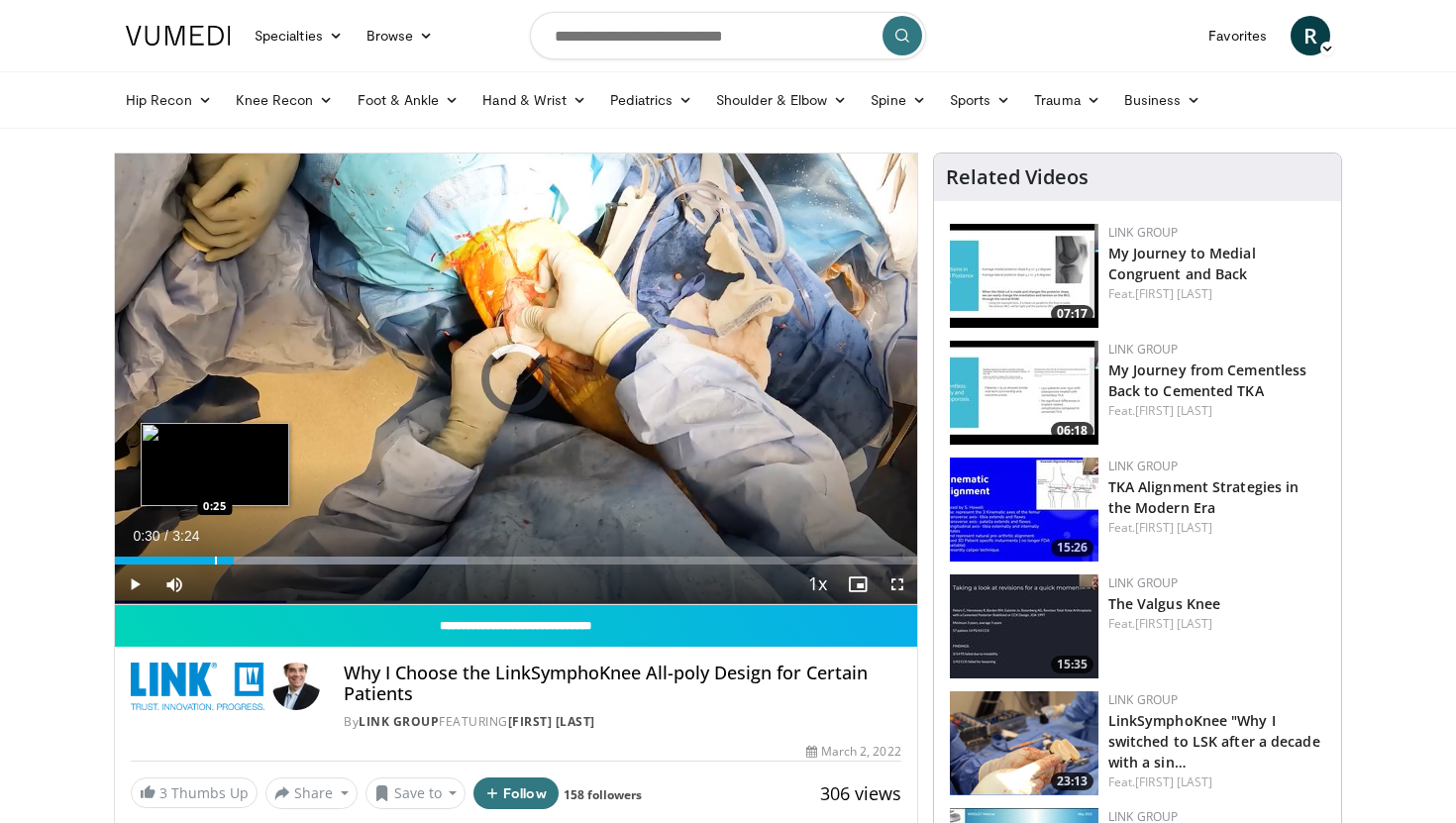 click on "Loaded :  44.00% 0:30 0:25" at bounding box center (516, 555) 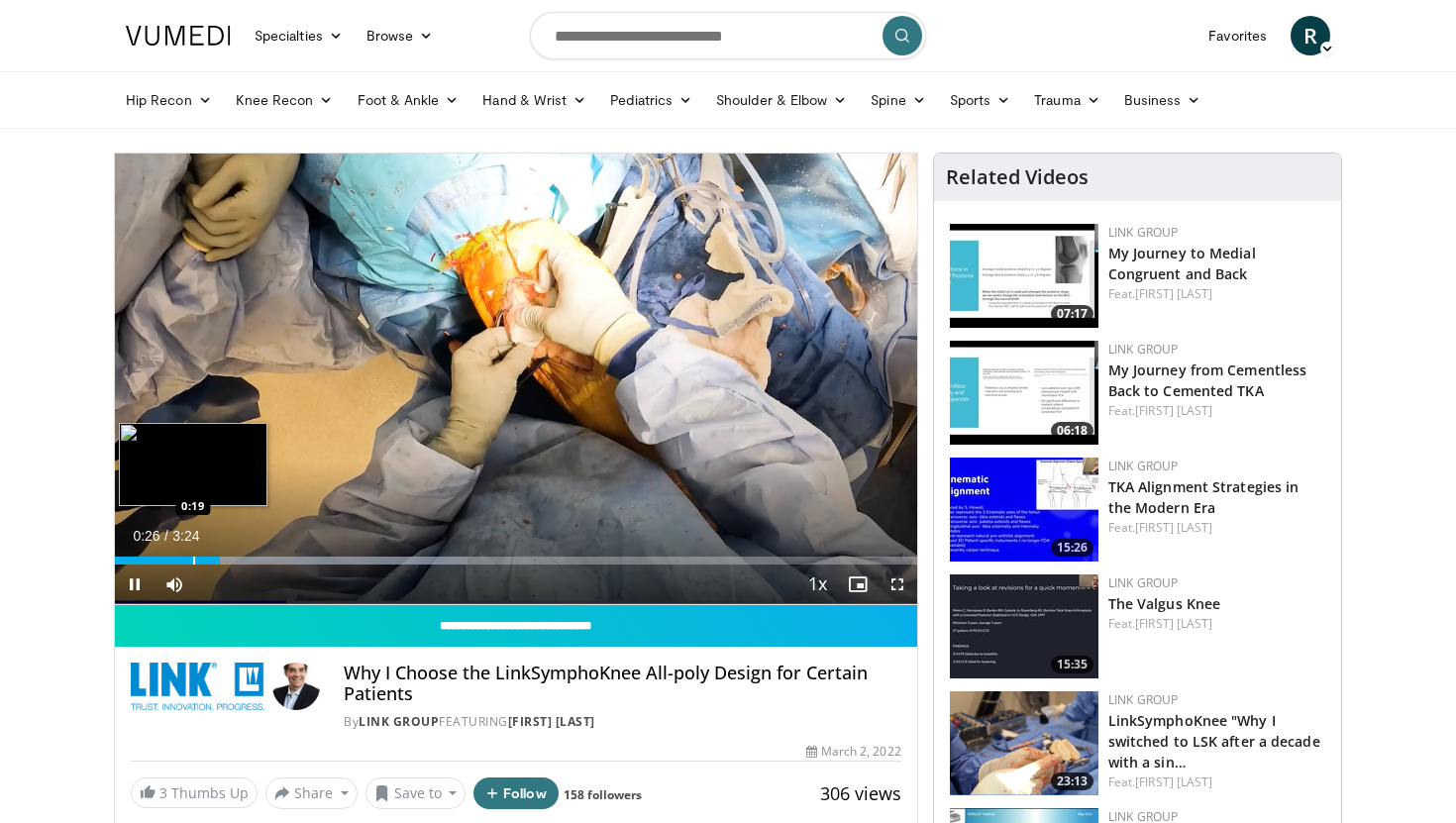 click on "Loaded :  44.00% 0:26 0:19" at bounding box center (516, 555) 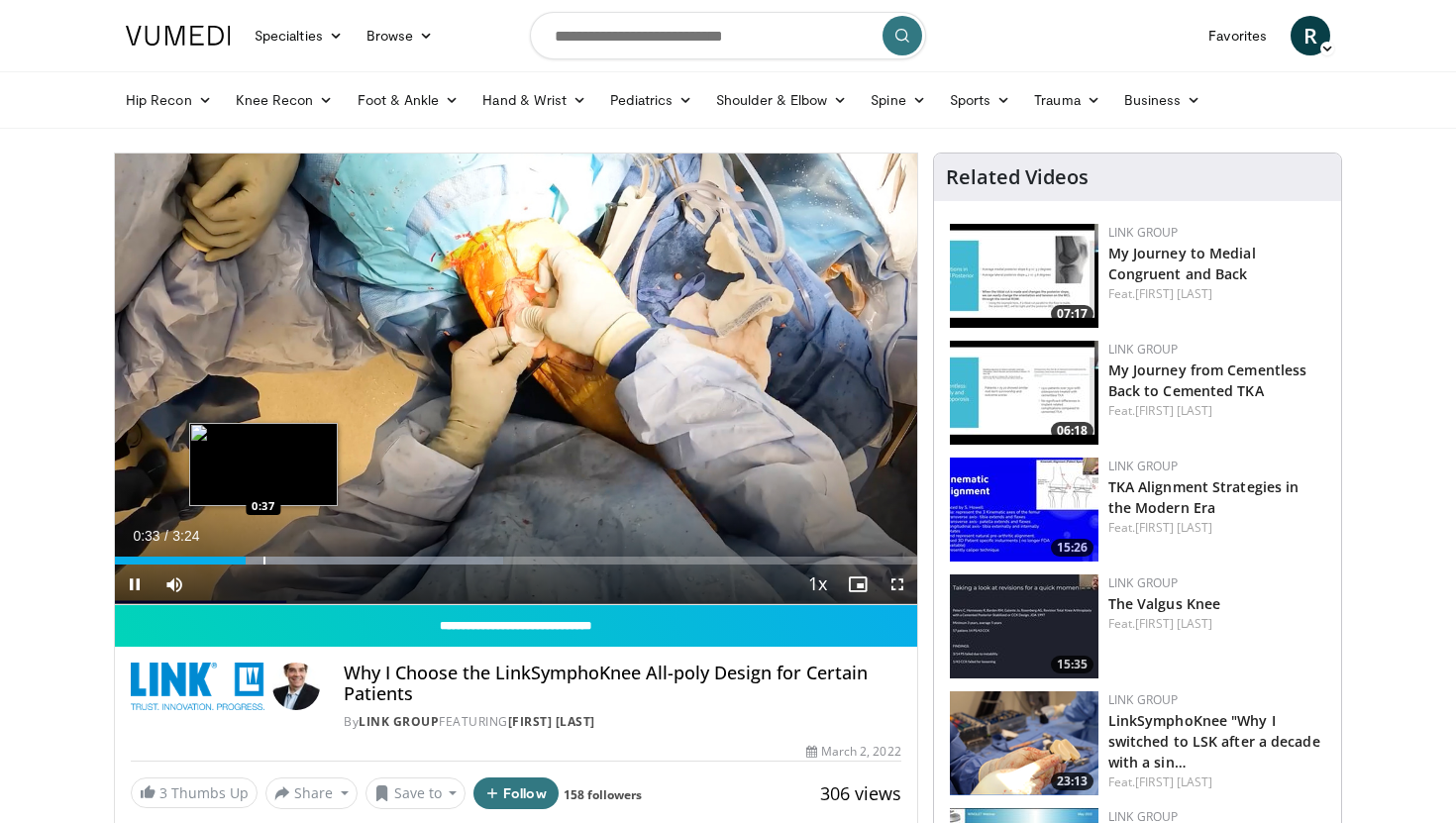 click at bounding box center (264, 561) 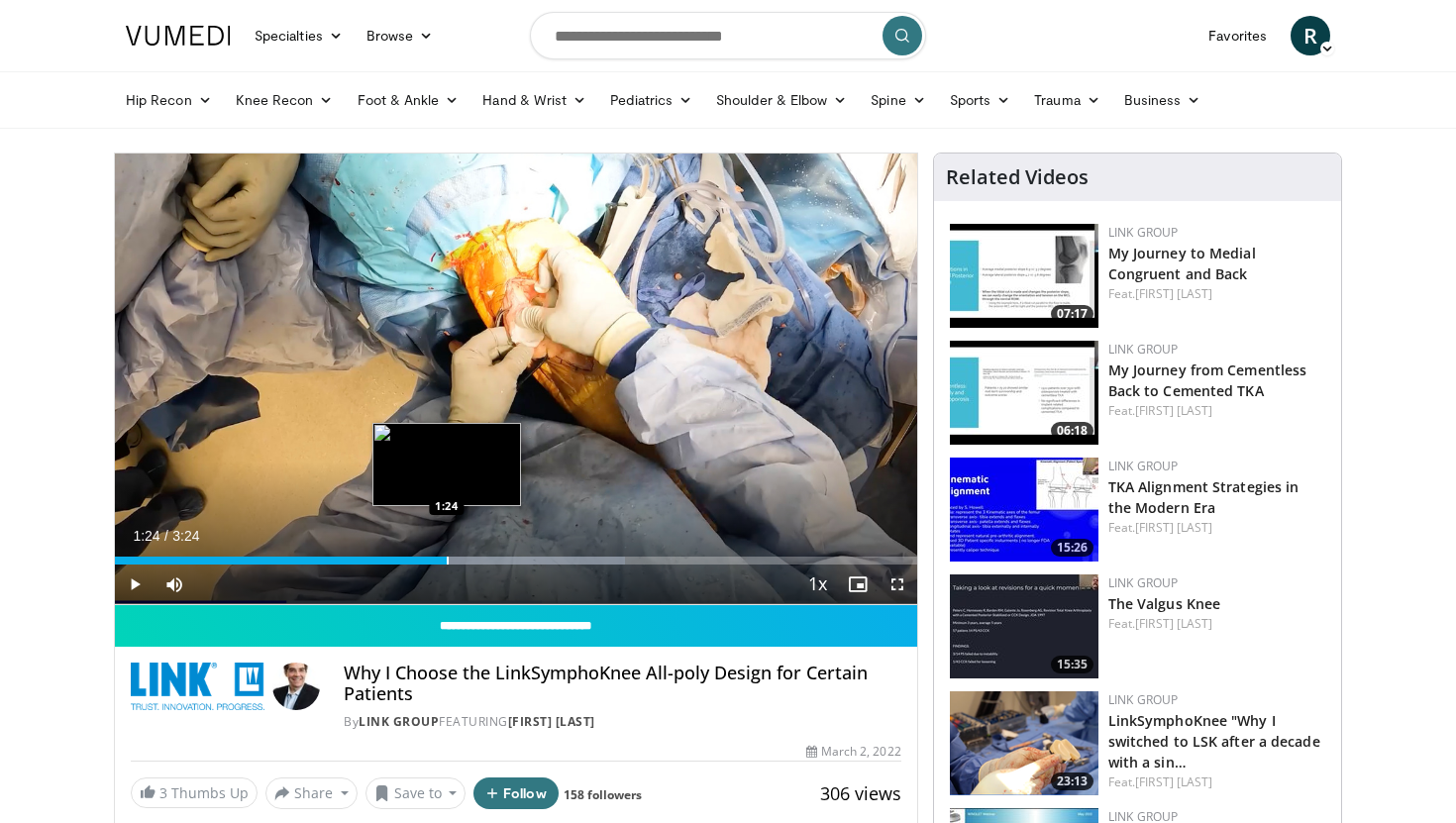 click at bounding box center [448, 561] 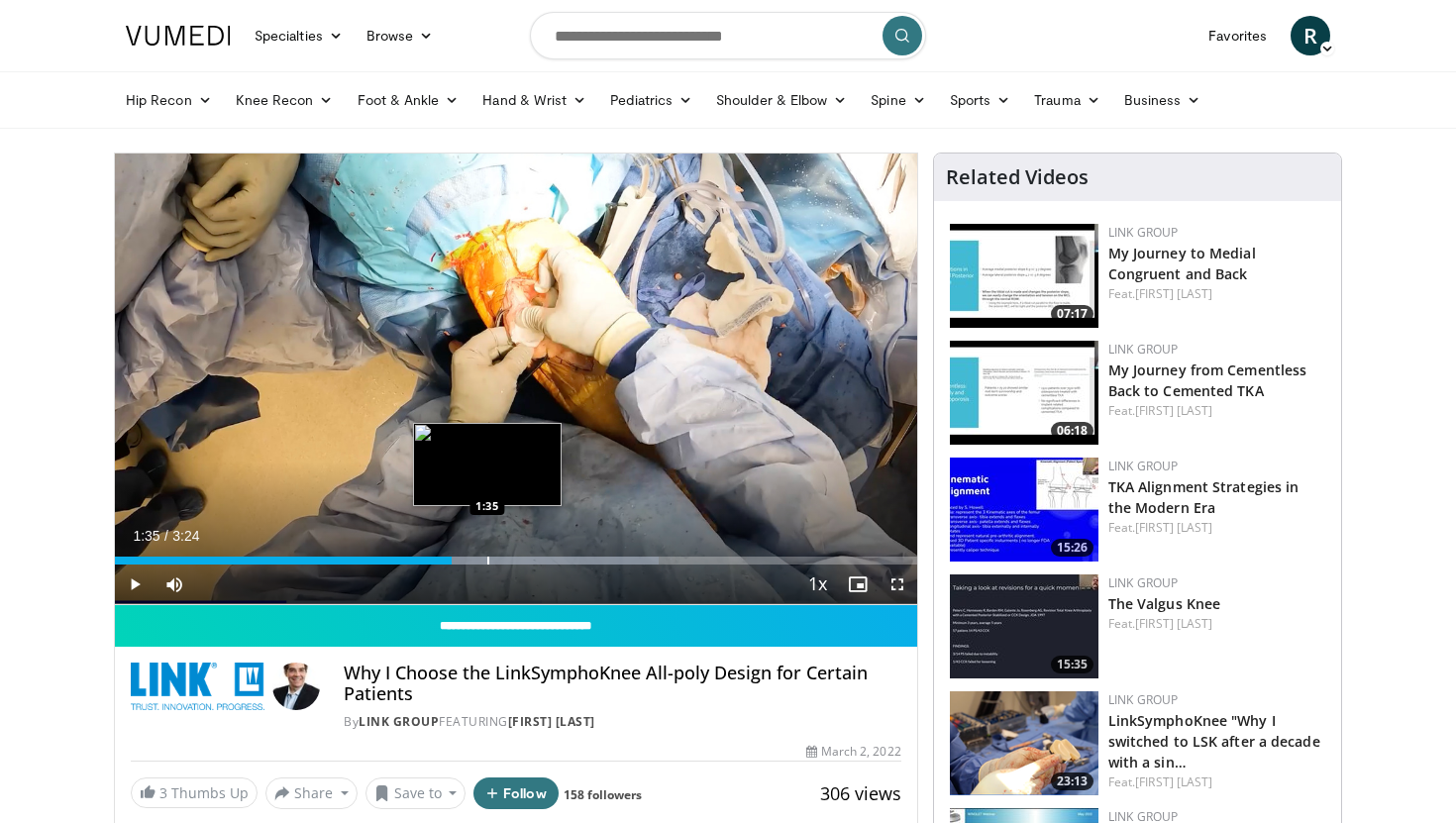 click on "Loaded :  67.79% 1:35 1:35" at bounding box center (516, 555) 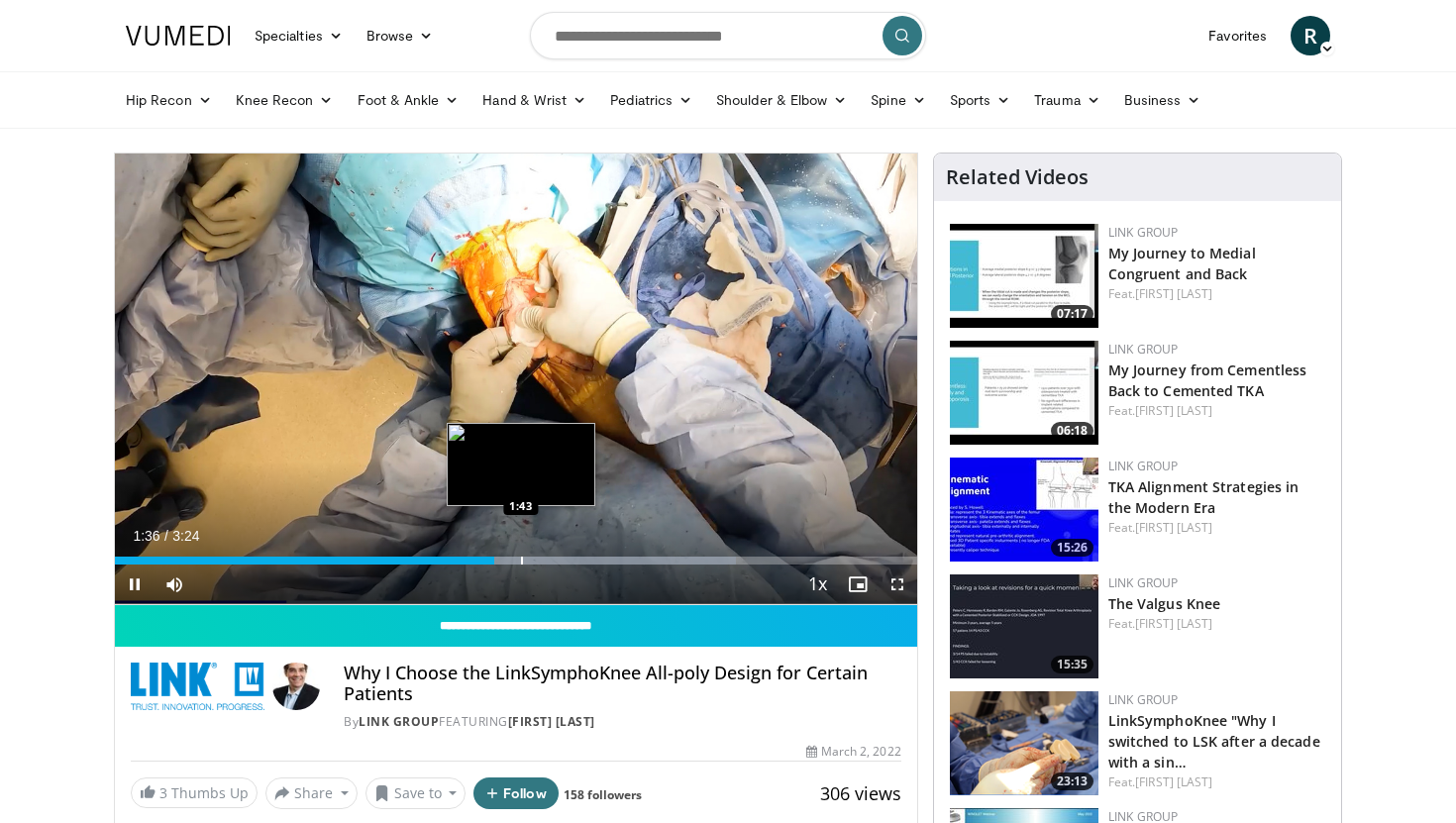 click at bounding box center [522, 561] 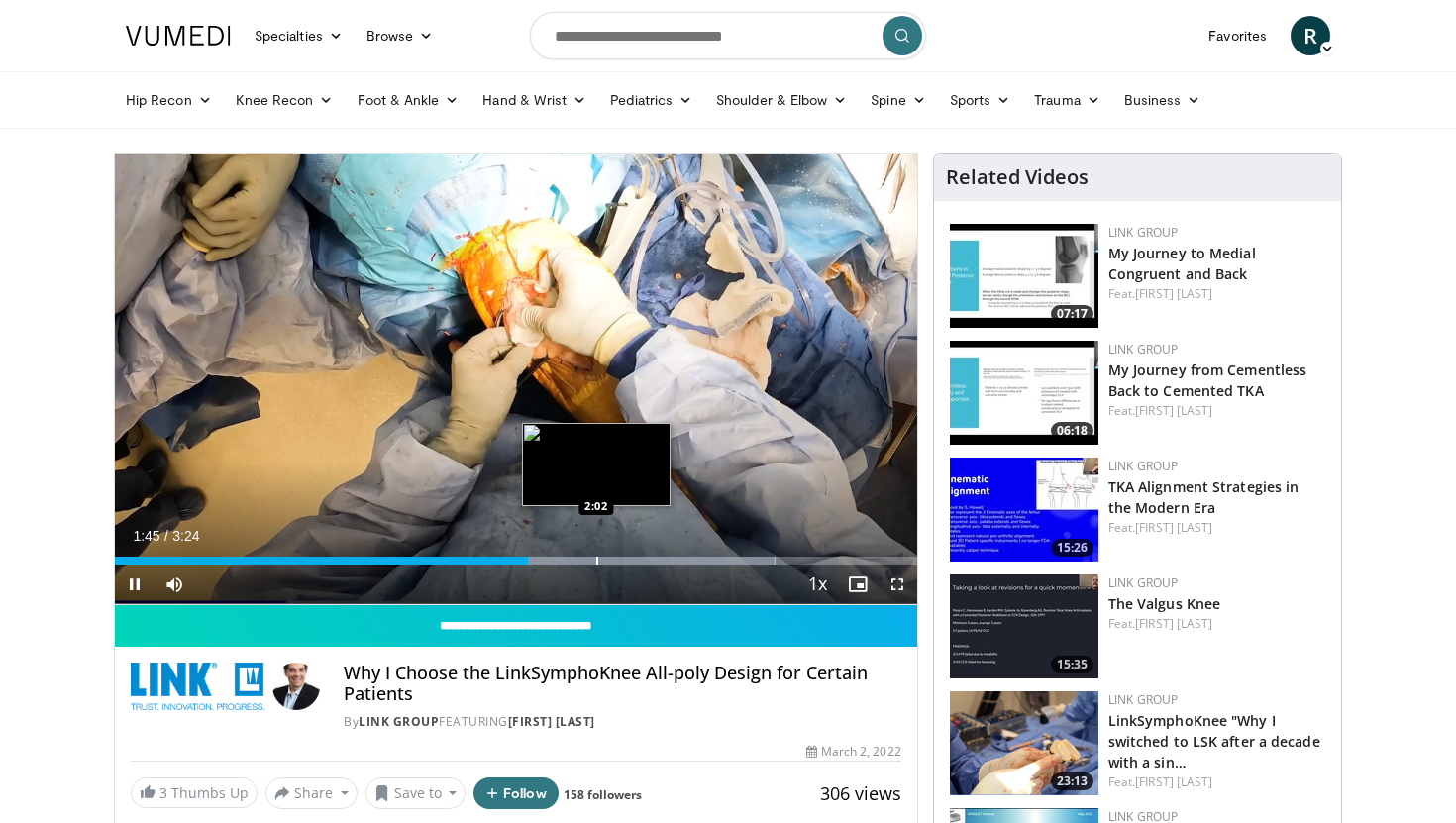 click at bounding box center [597, 561] 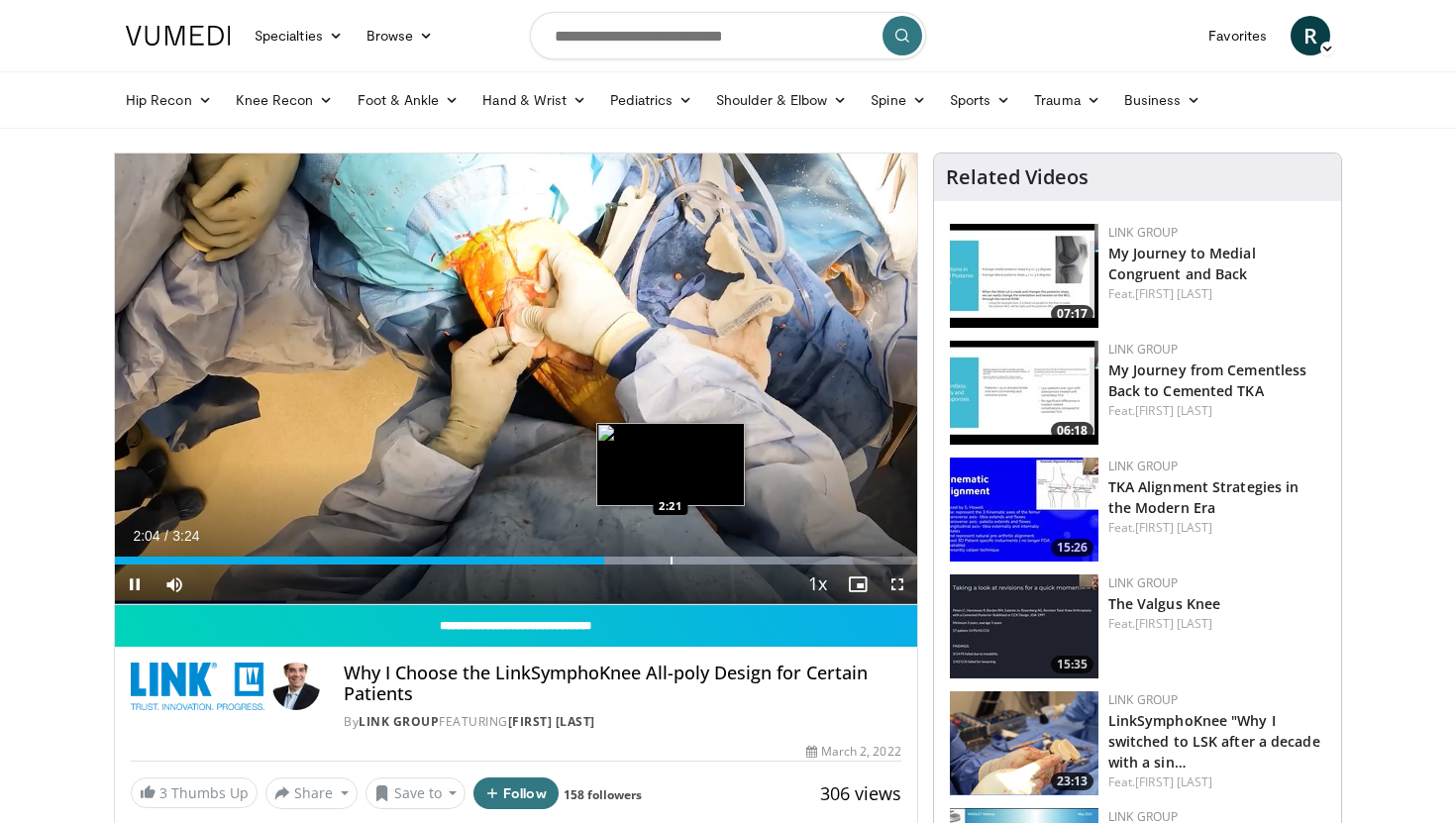 click at bounding box center [672, 561] 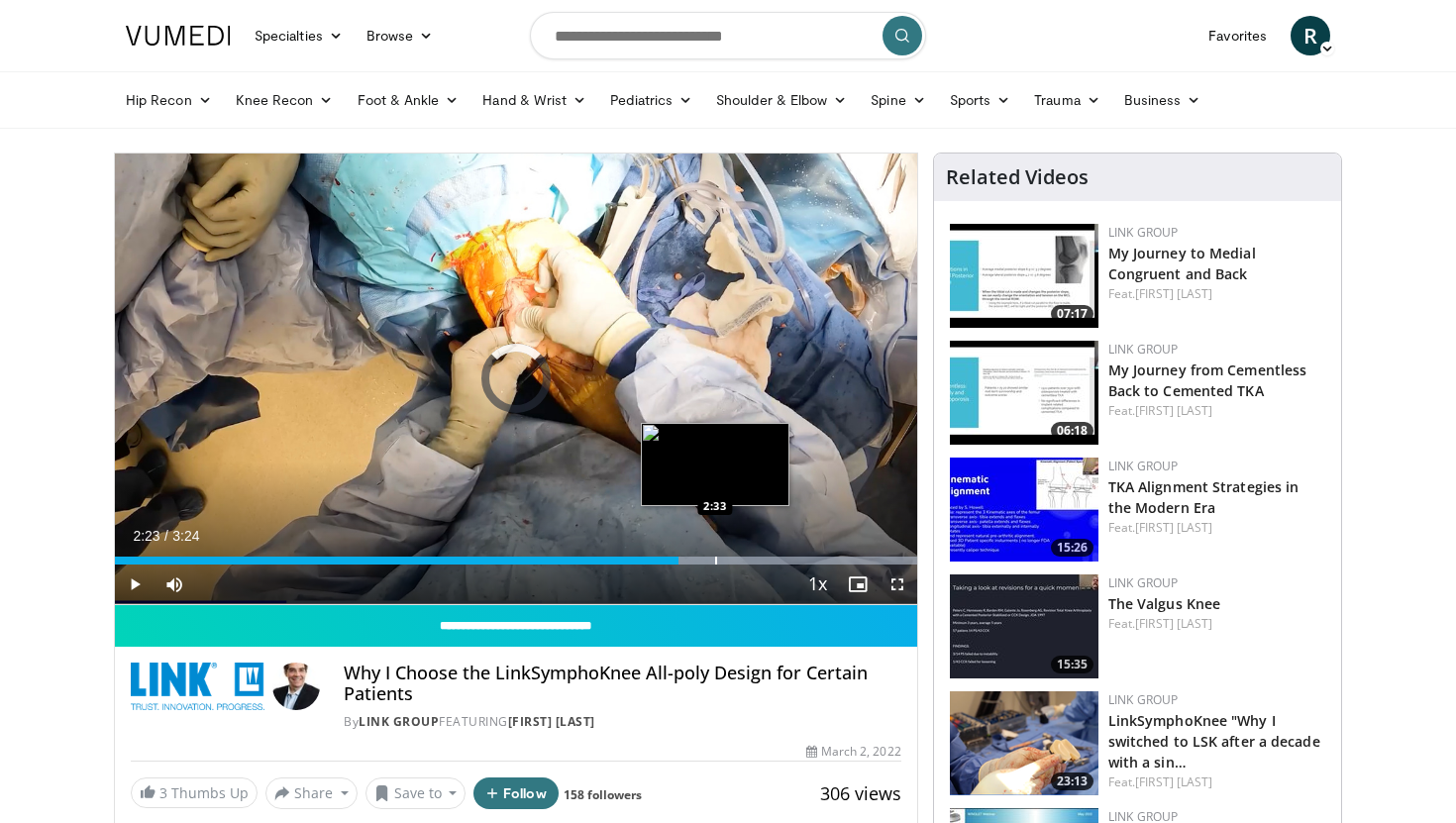 click at bounding box center (716, 561) 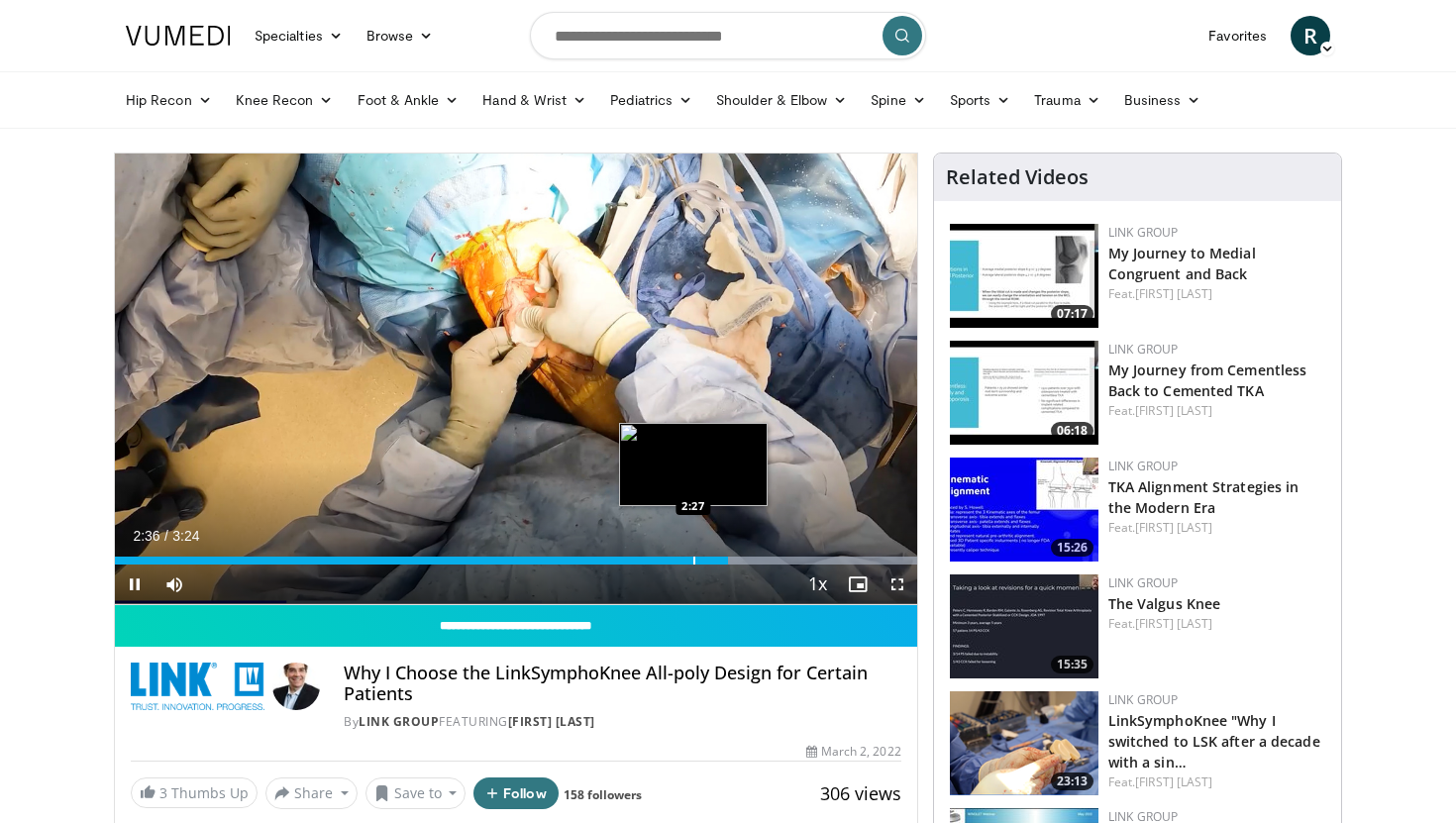 click at bounding box center (694, 561) 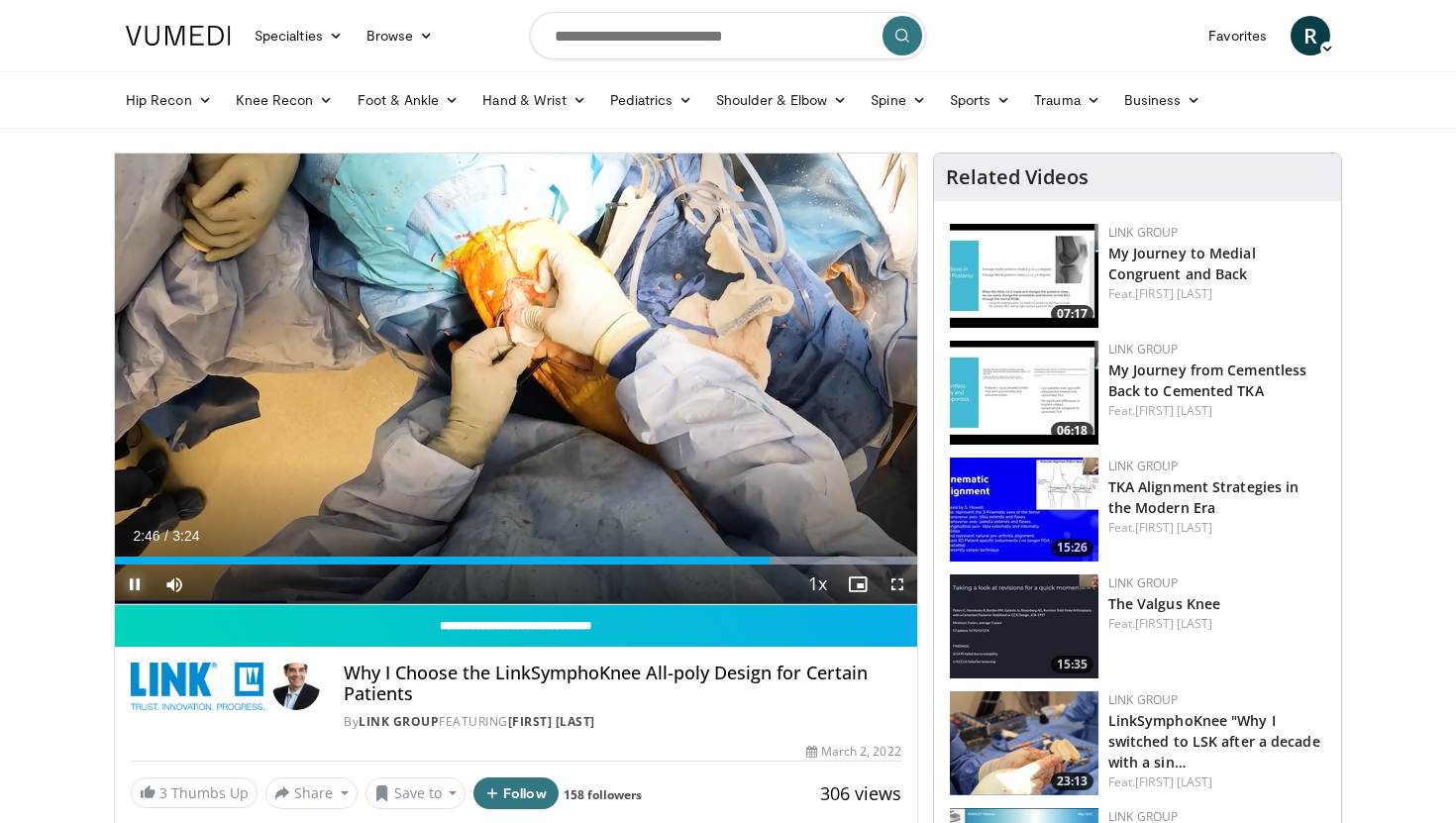 click at bounding box center [135, 584] 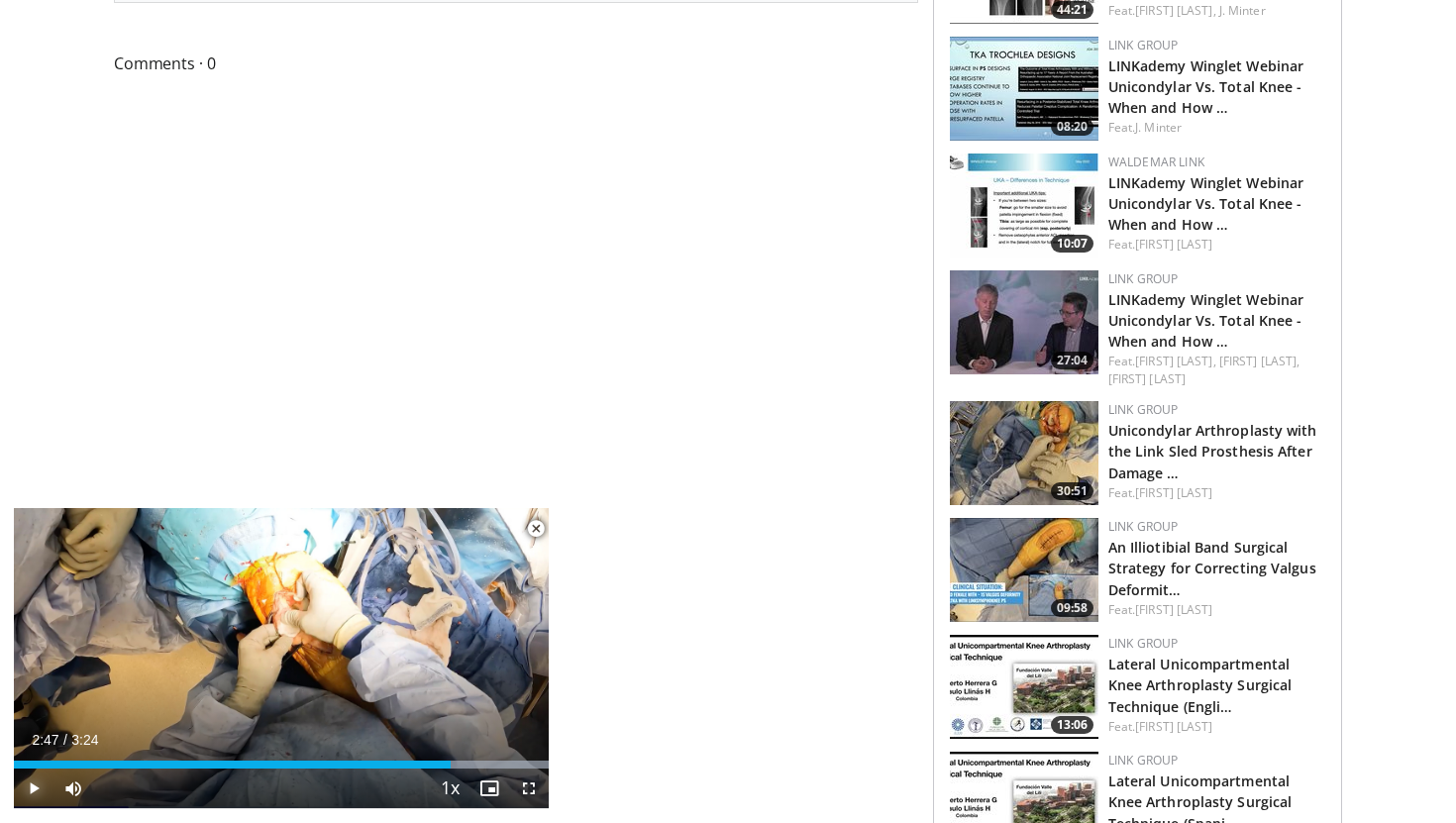 scroll, scrollTop: 987, scrollLeft: 0, axis: vertical 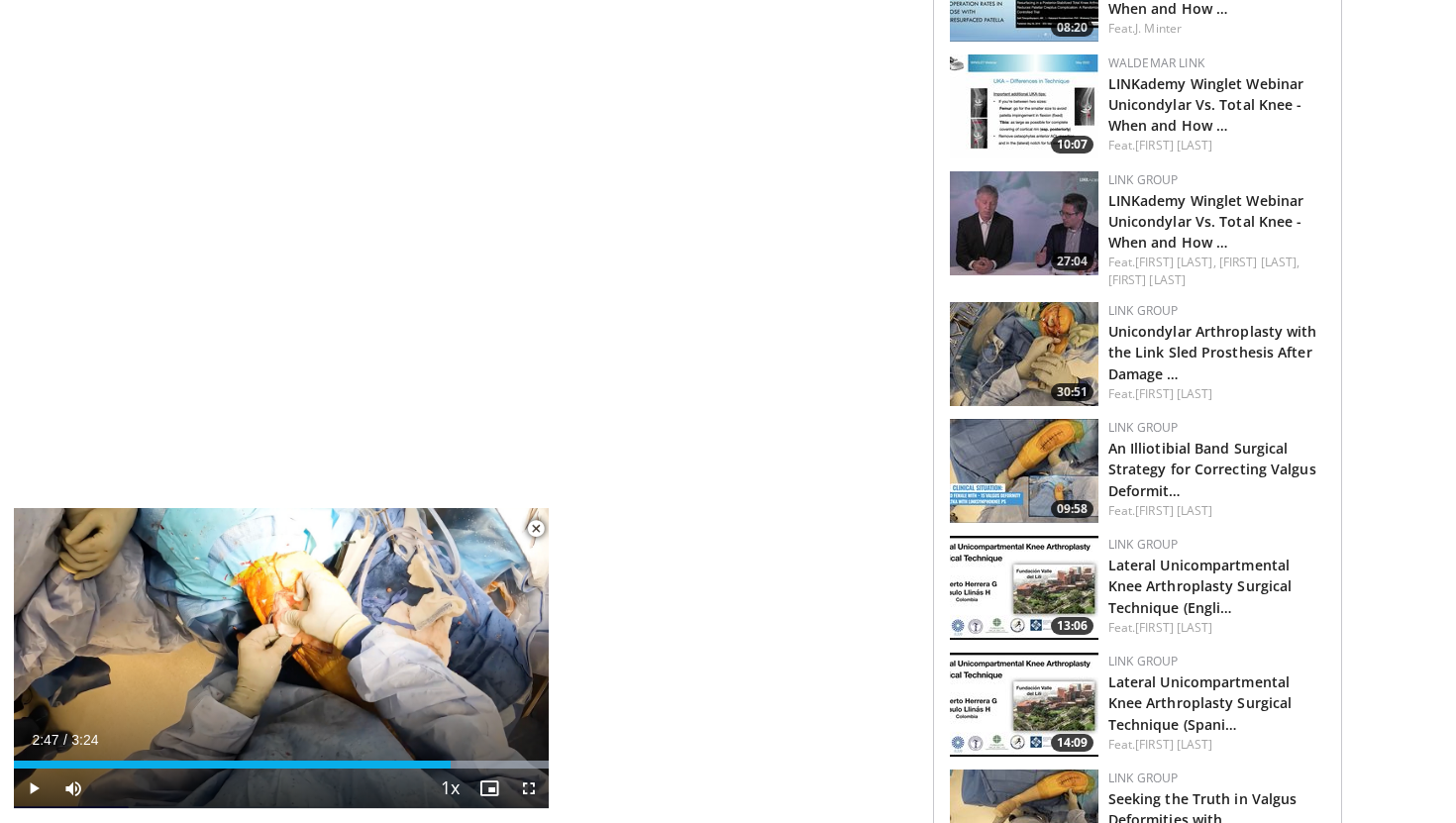 click at bounding box center (536, 529) 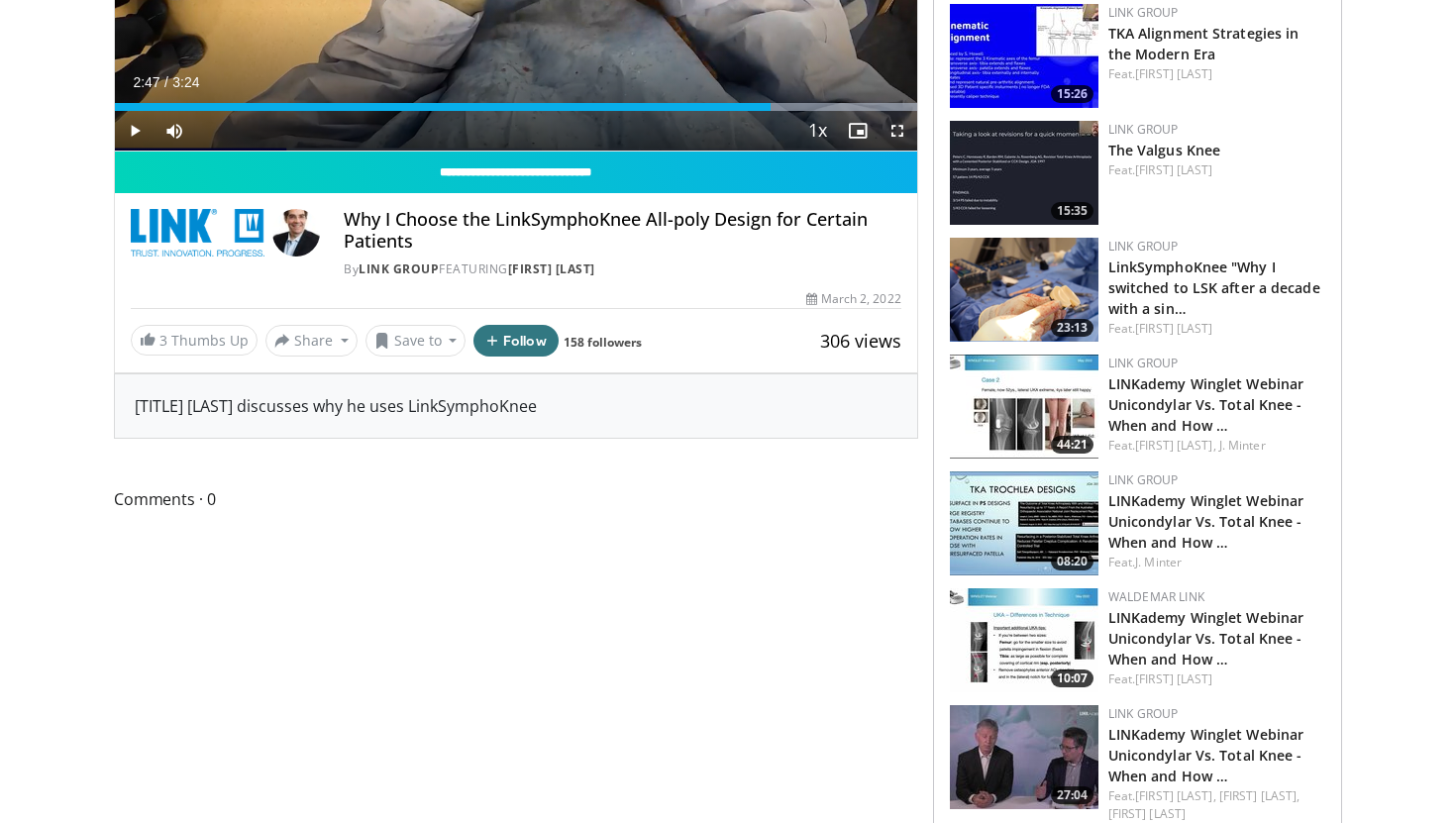 scroll, scrollTop: 459, scrollLeft: 0, axis: vertical 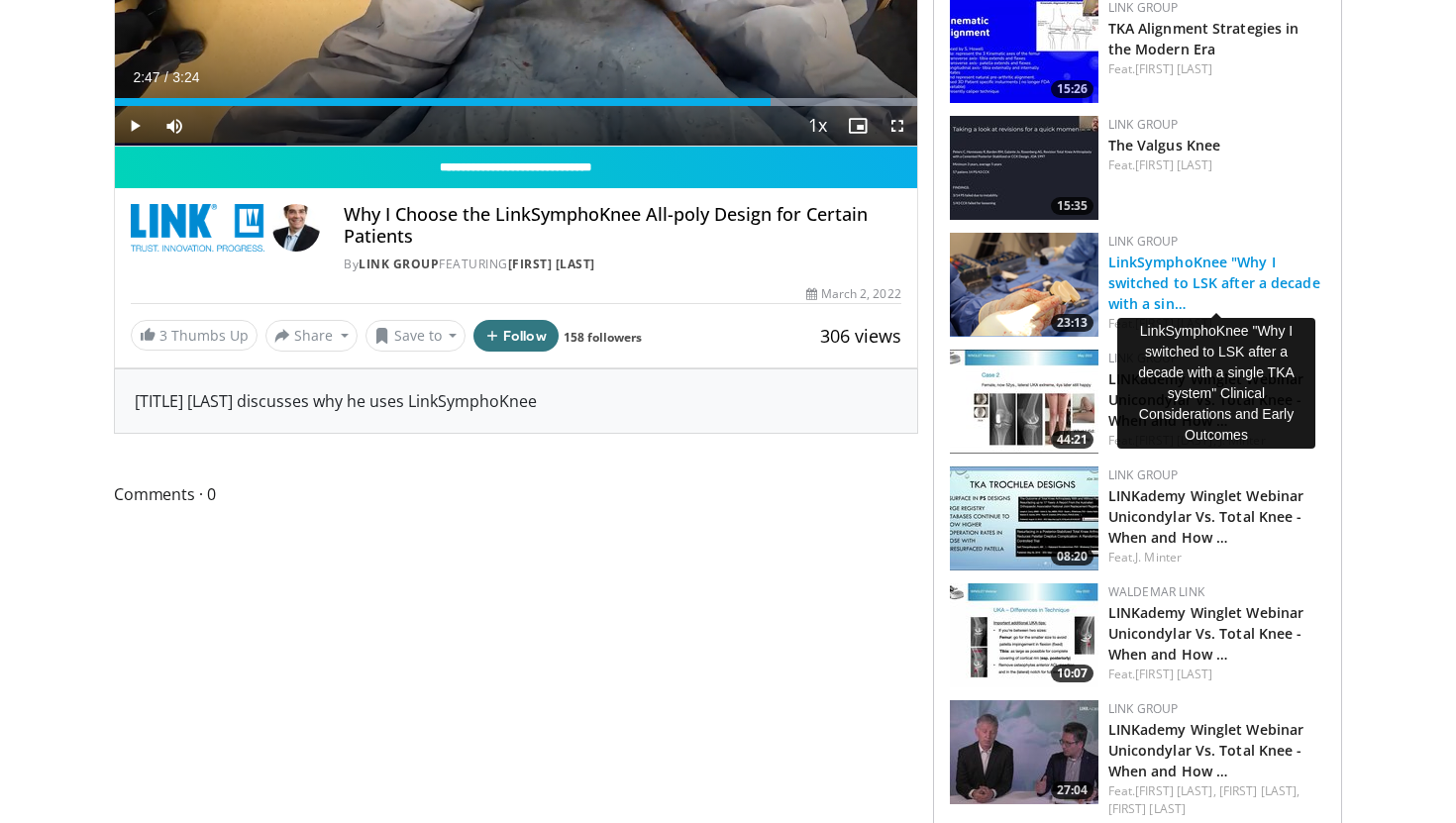 click on "LinkSymphoKnee "Why I switched to LSK after a decade with a sin…" at bounding box center (1214, 282) 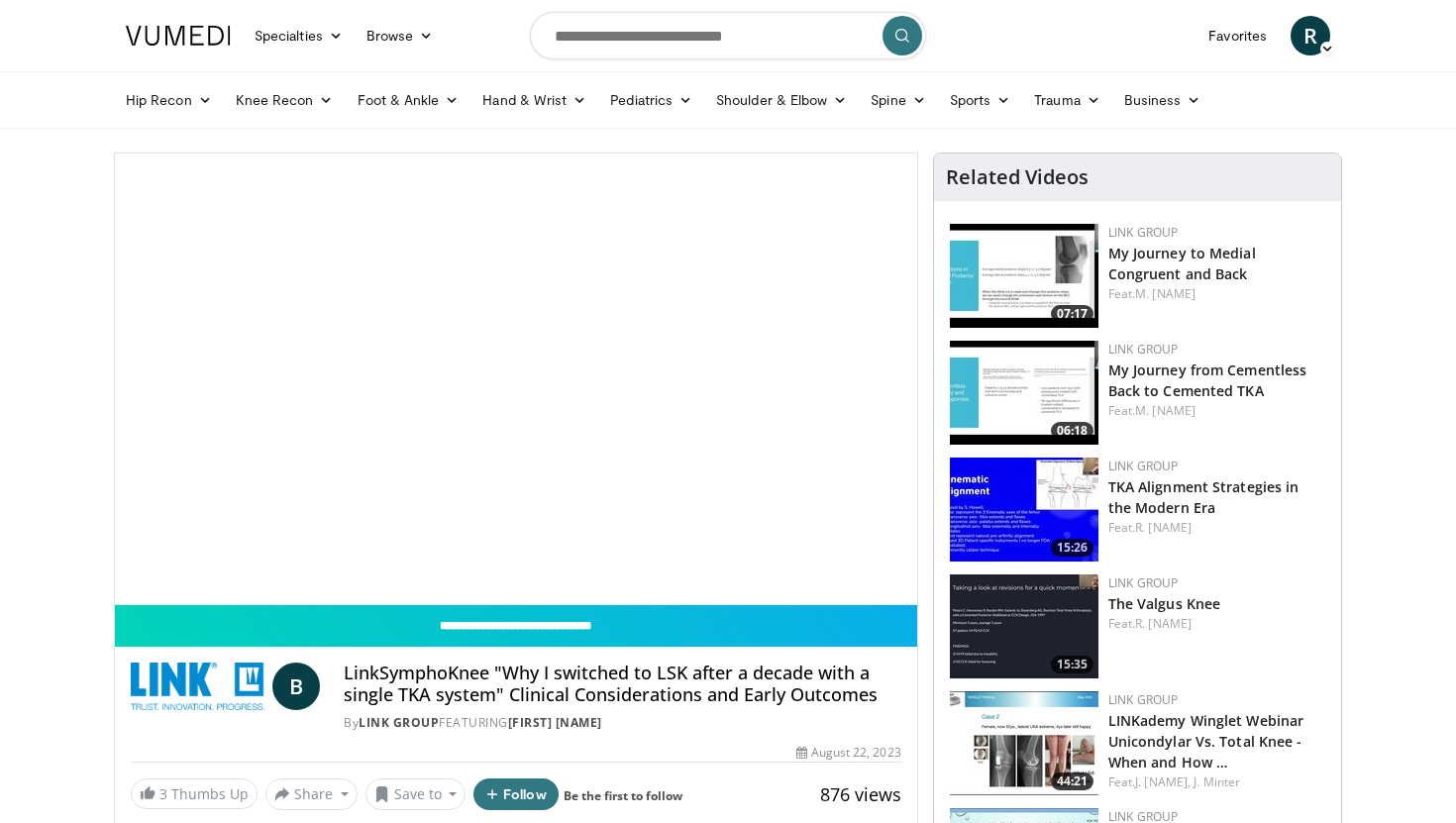 scroll, scrollTop: 0, scrollLeft: 0, axis: both 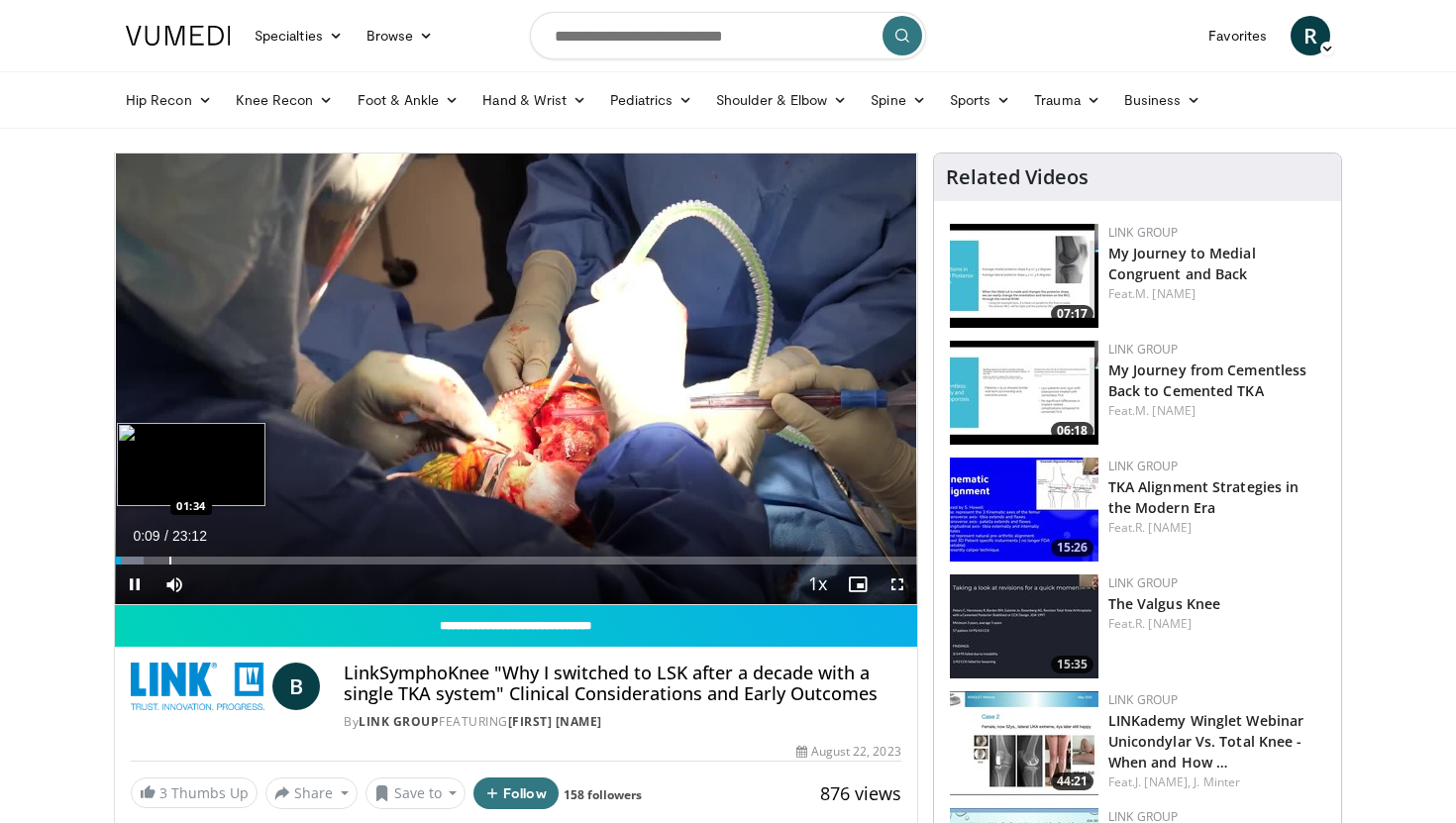 click at bounding box center [170, 561] 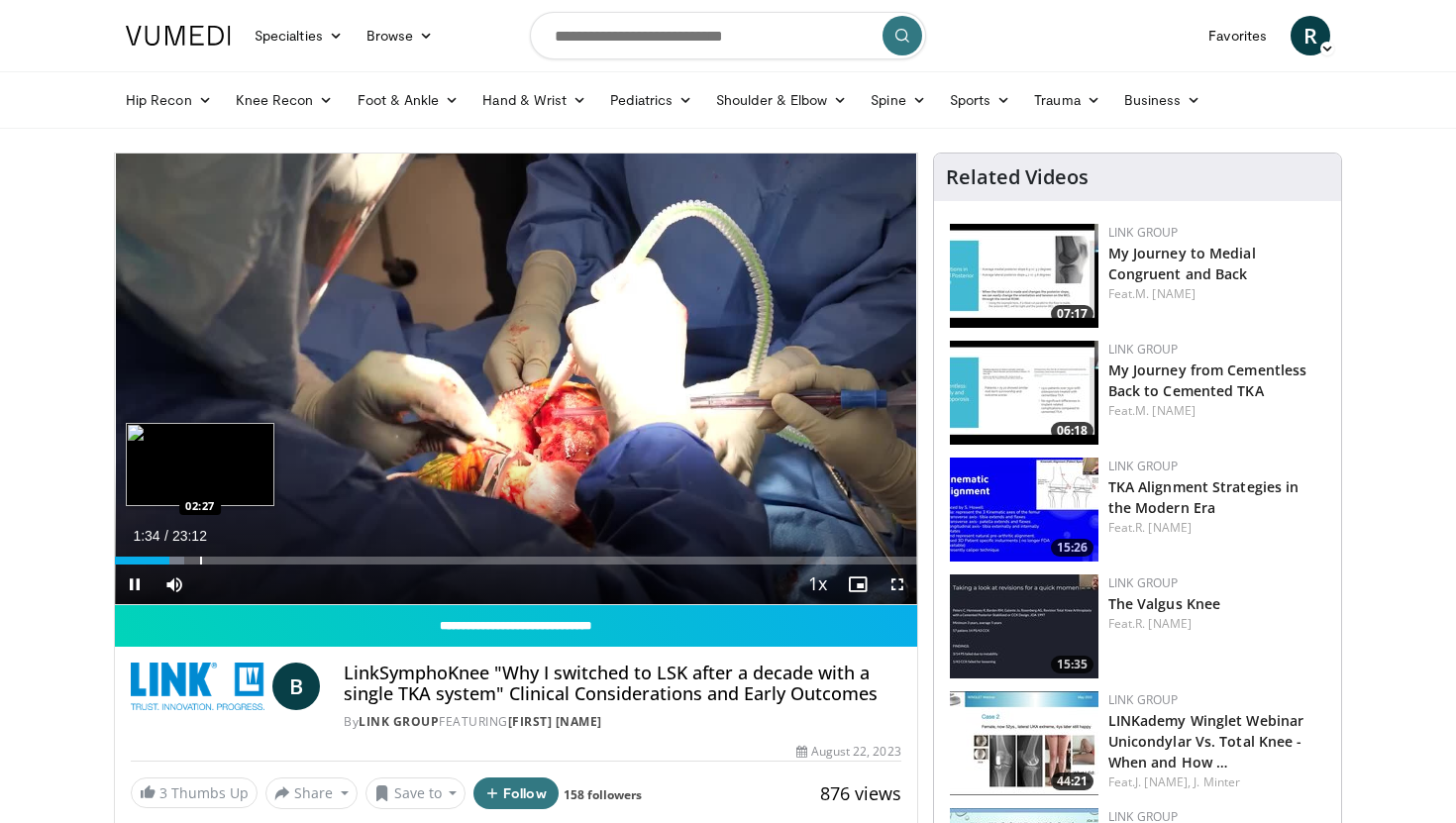 click at bounding box center [201, 561] 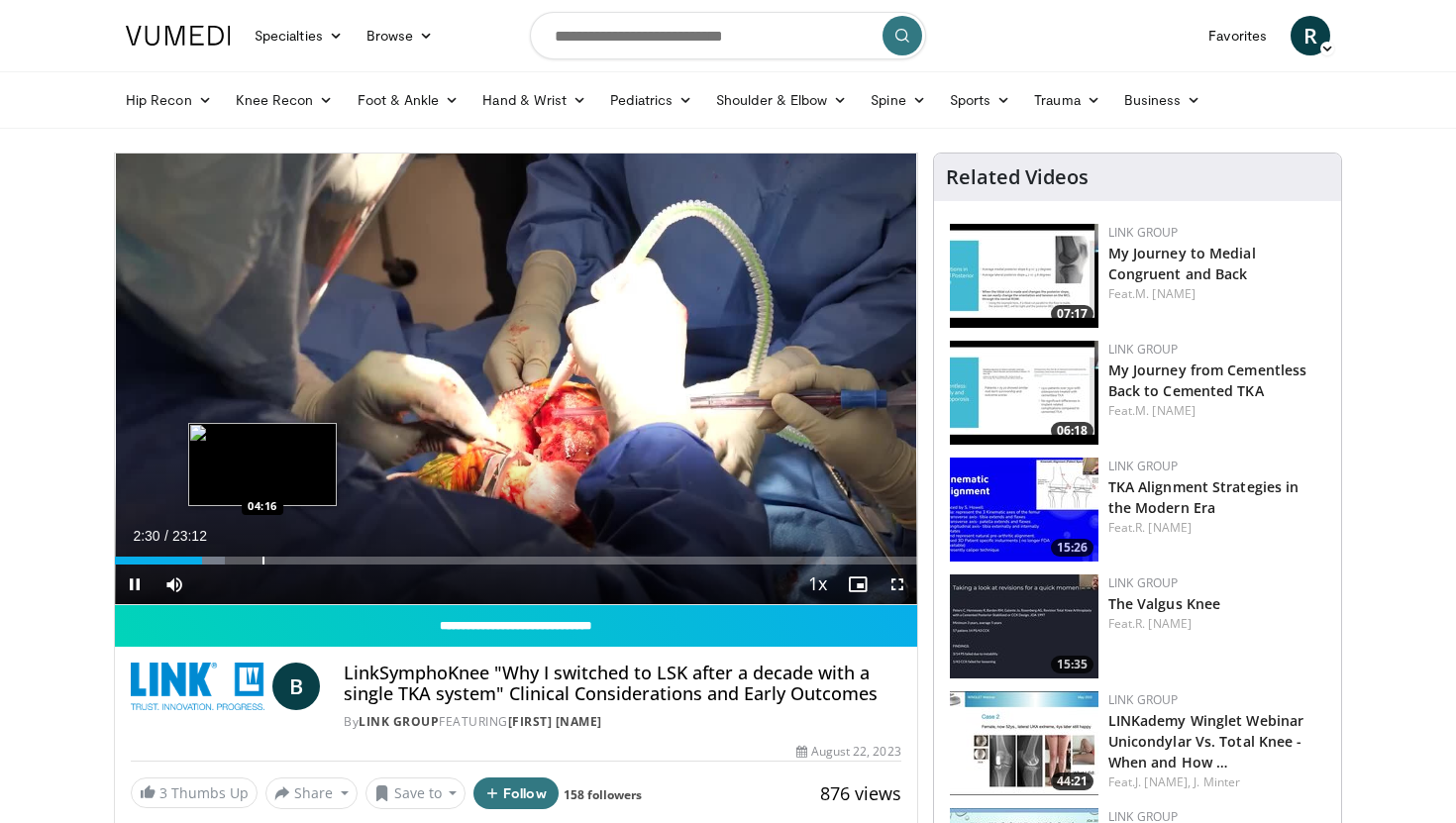 click at bounding box center (263, 561) 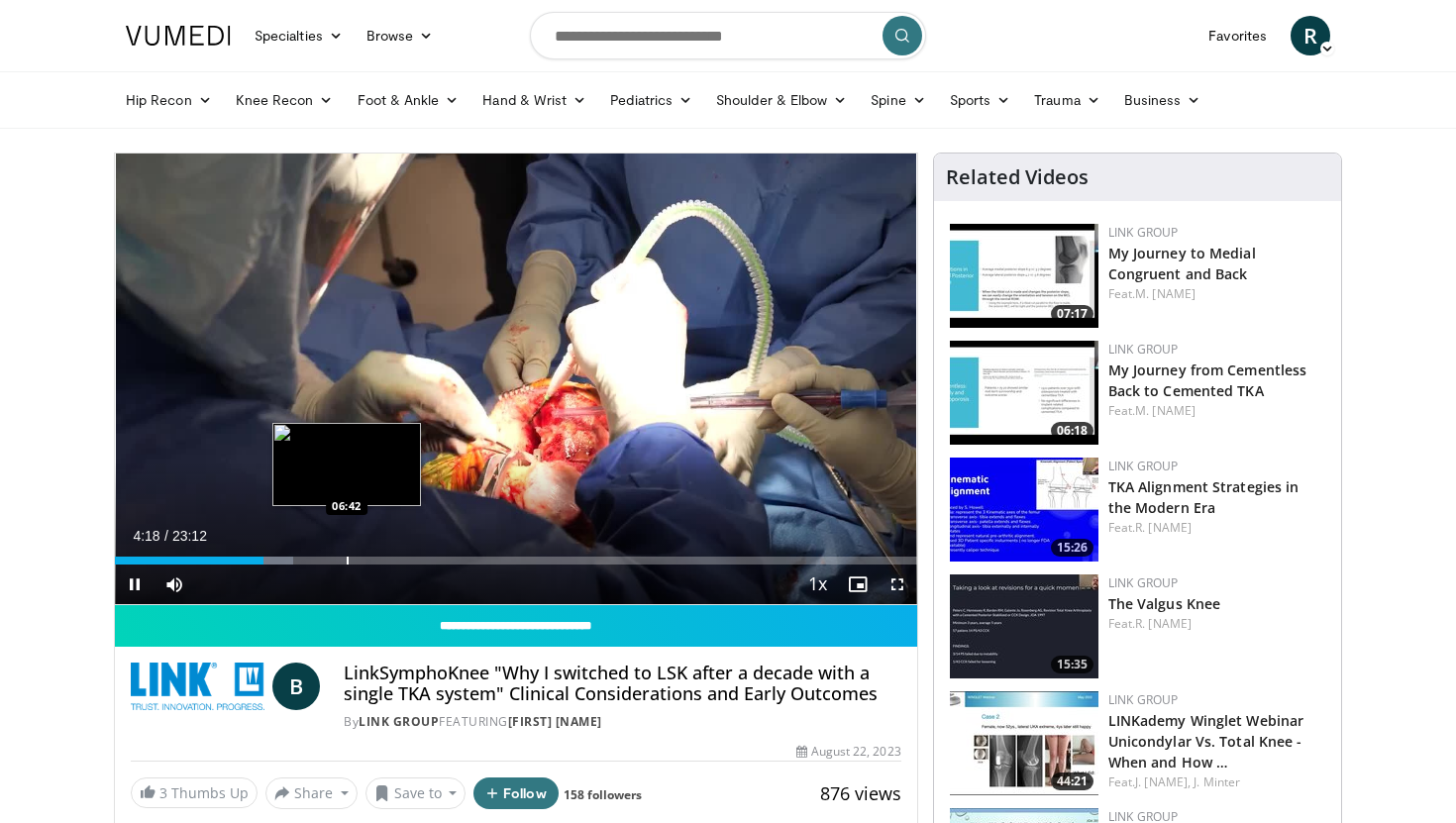 click at bounding box center [348, 561] 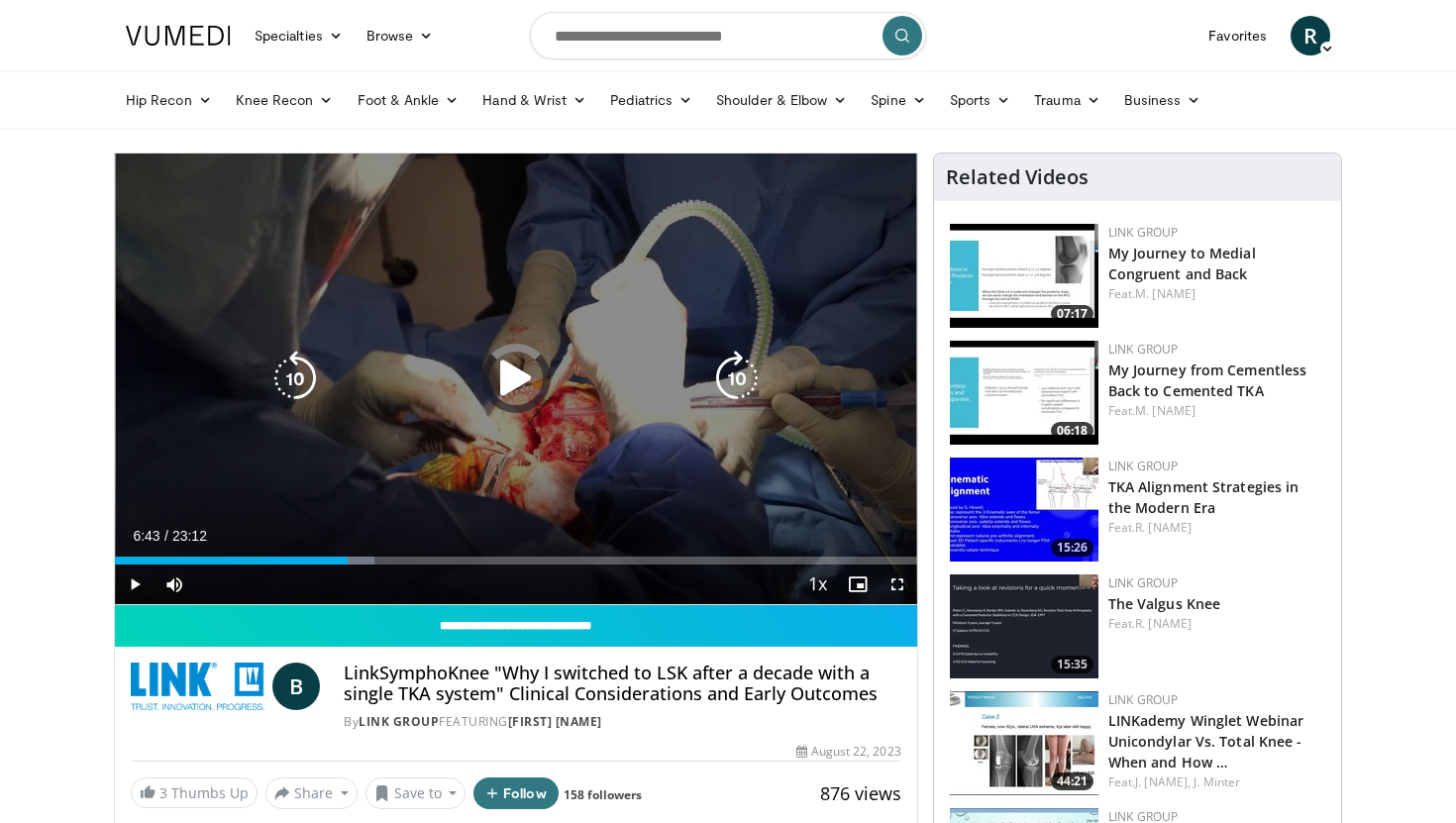 click on "06:43" at bounding box center [231, 561] 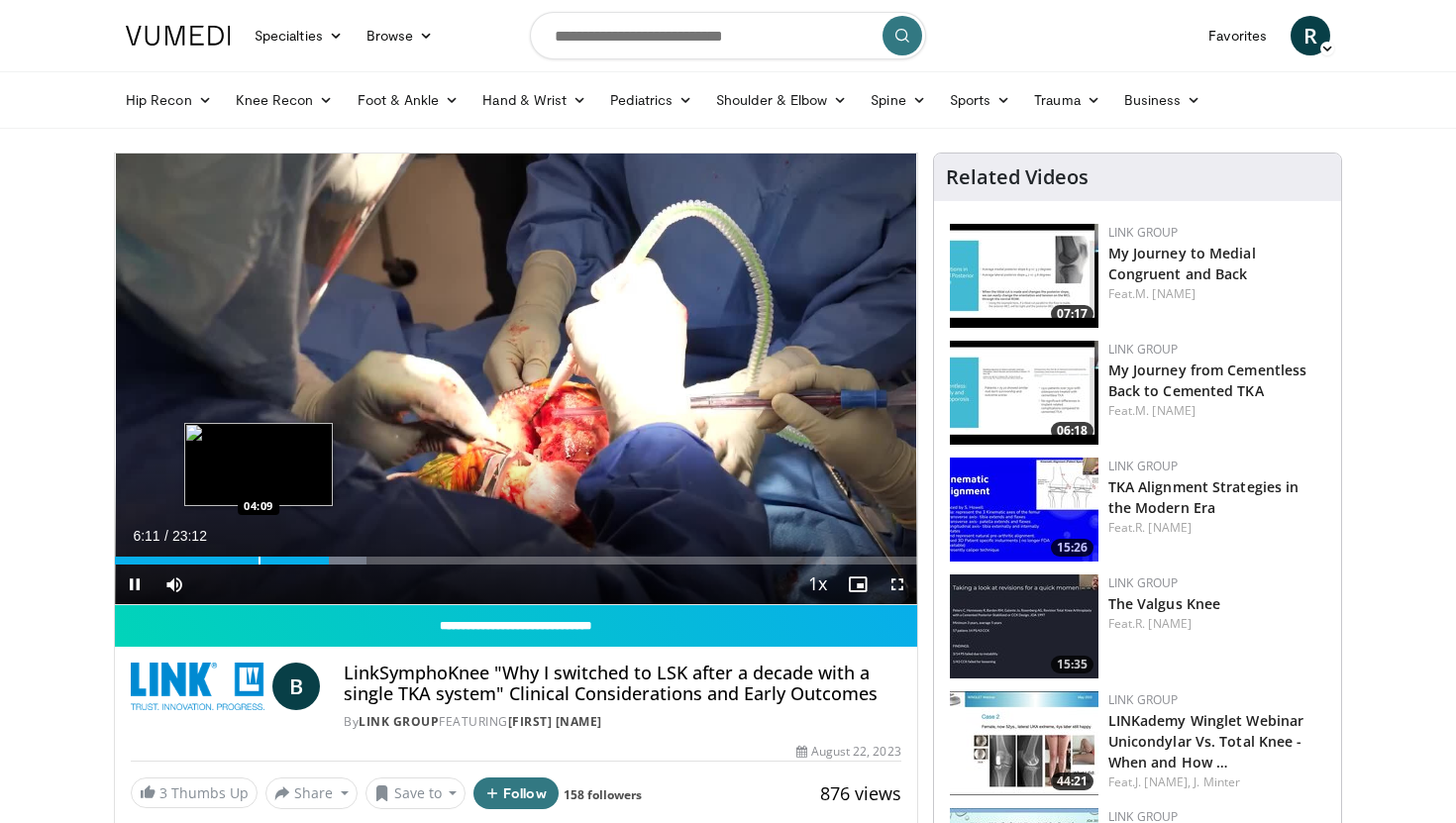 click at bounding box center (260, 561) 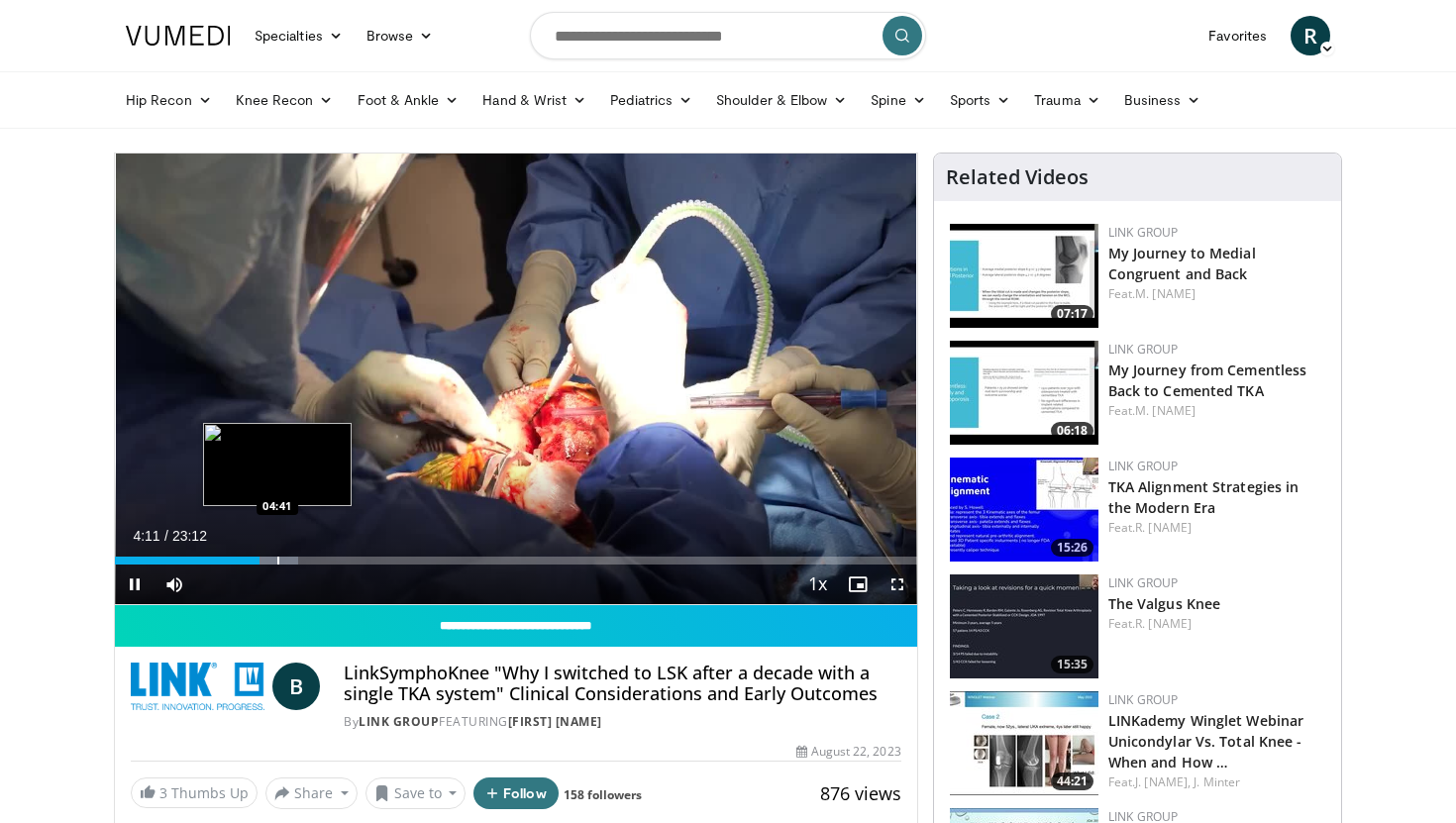 click at bounding box center [278, 561] 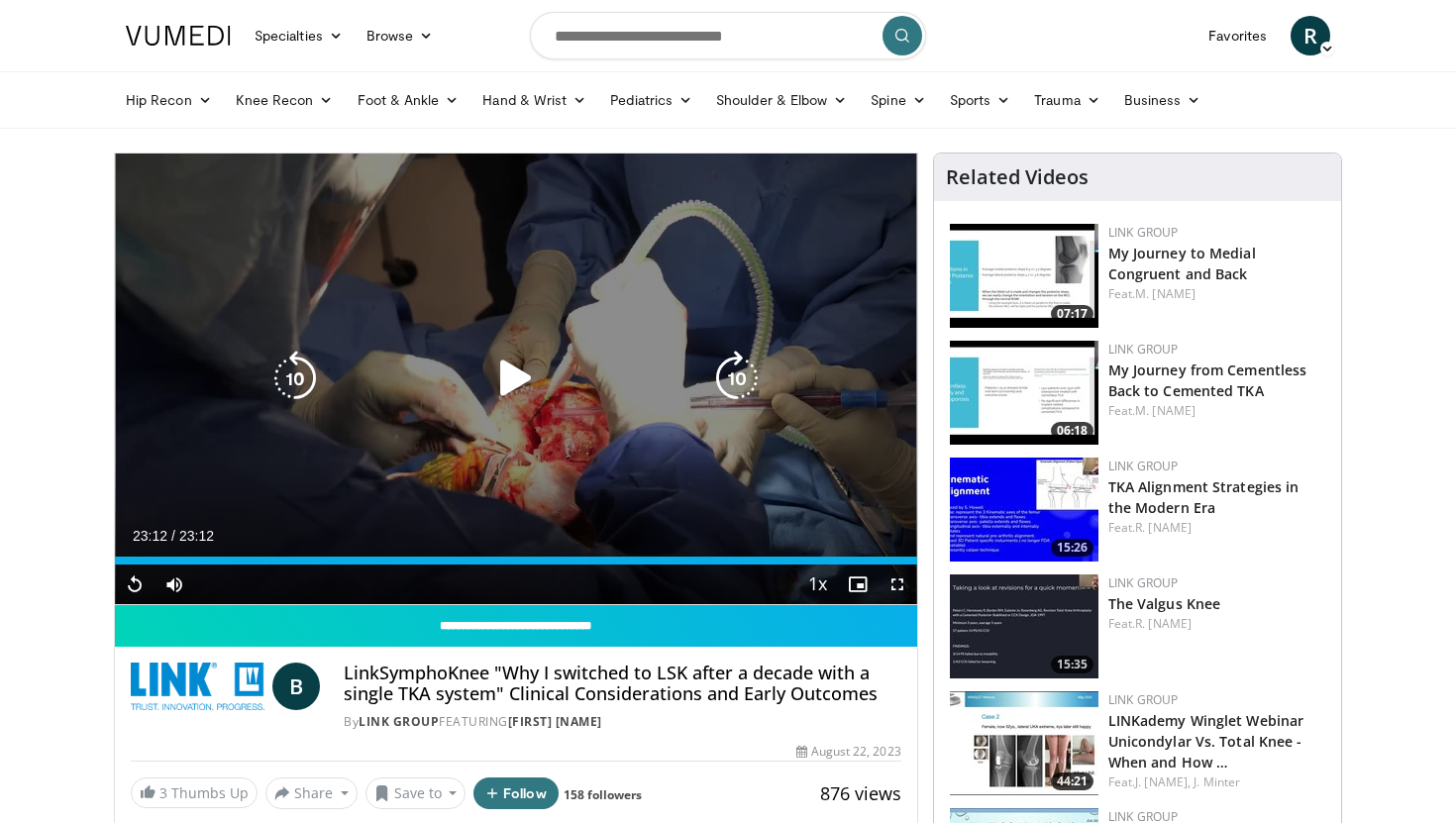 click at bounding box center (516, 378) 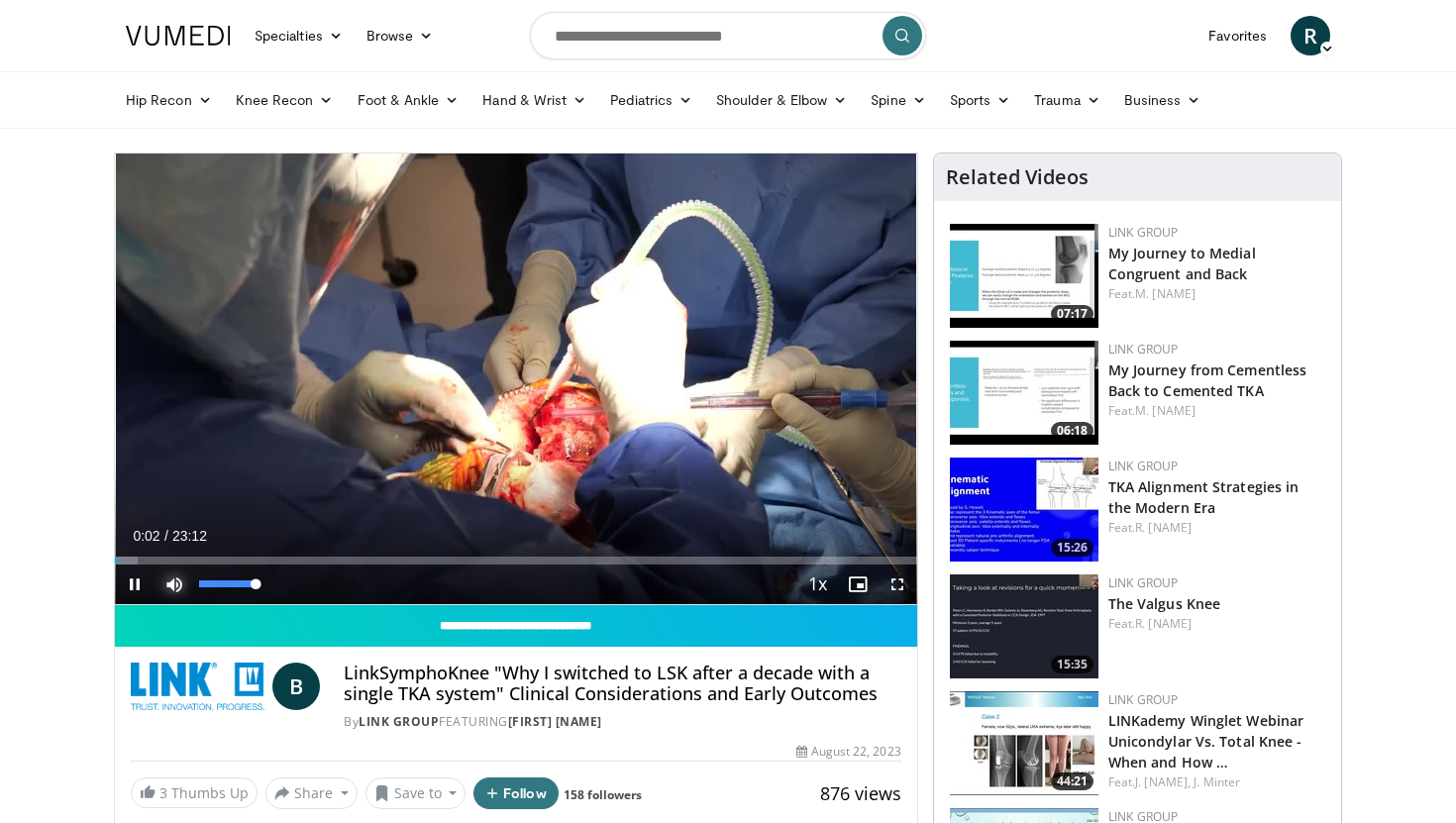 click at bounding box center [174, 584] 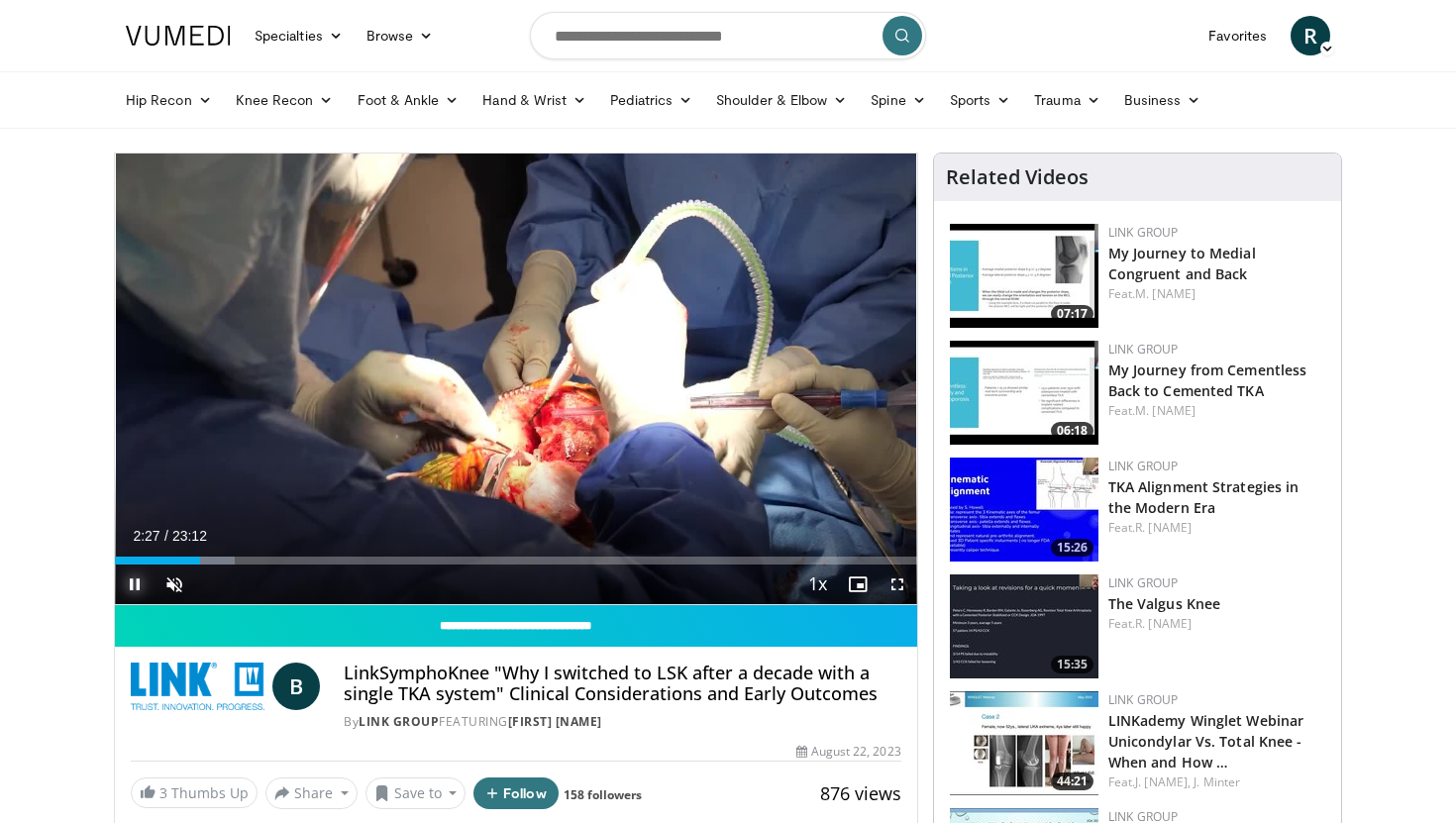 click at bounding box center [135, 584] 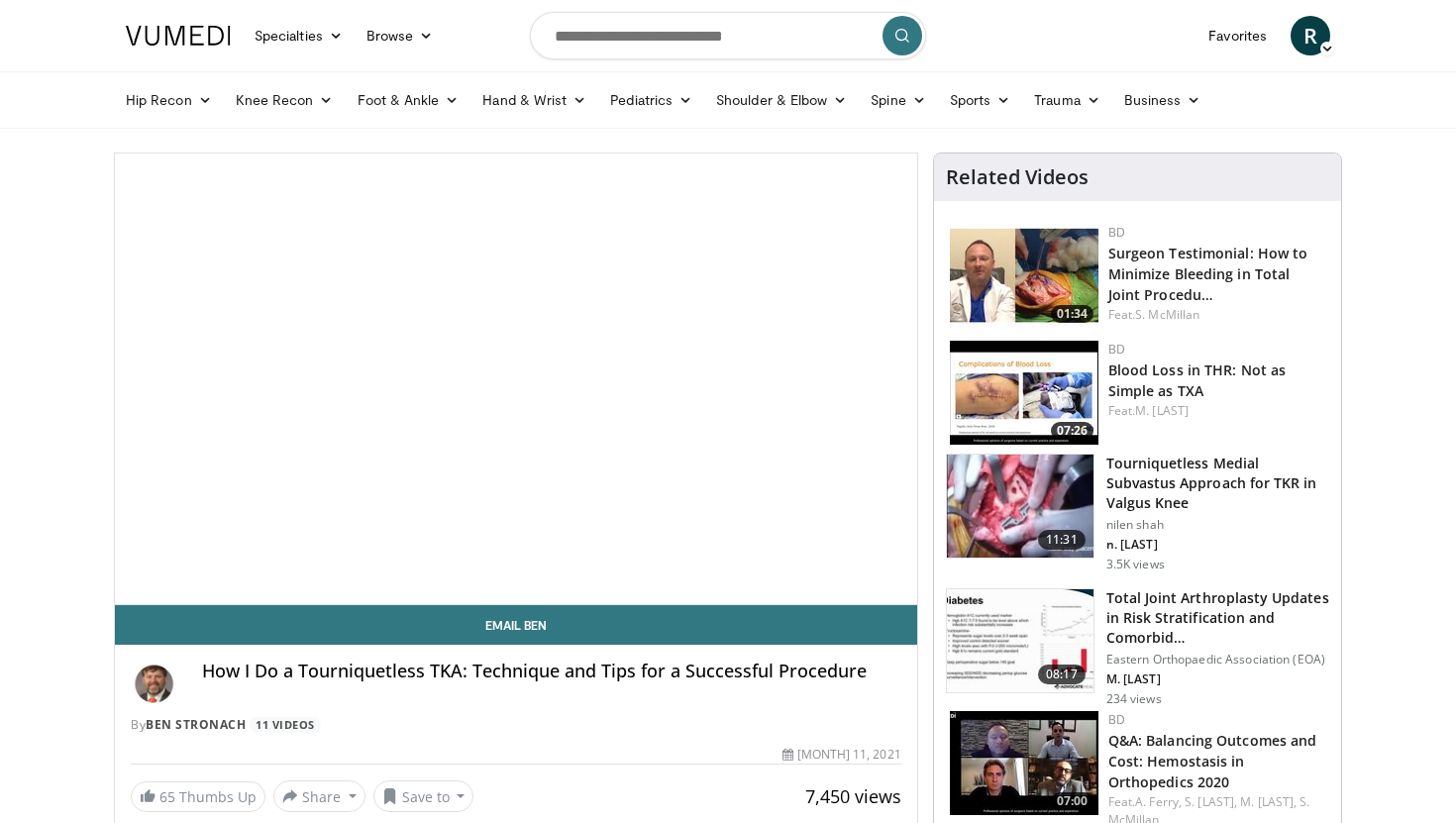 scroll, scrollTop: 0, scrollLeft: 0, axis: both 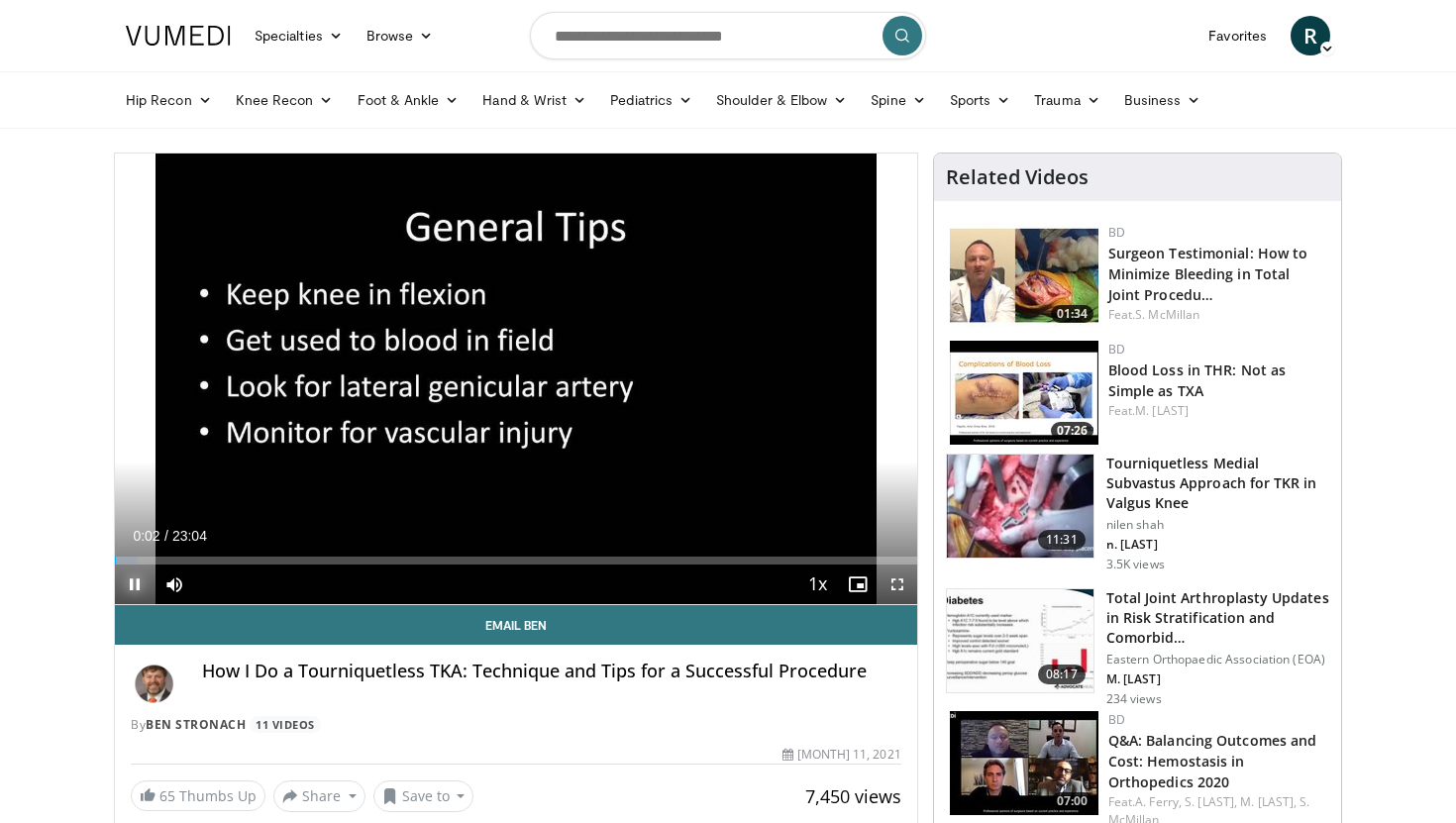 click at bounding box center (135, 584) 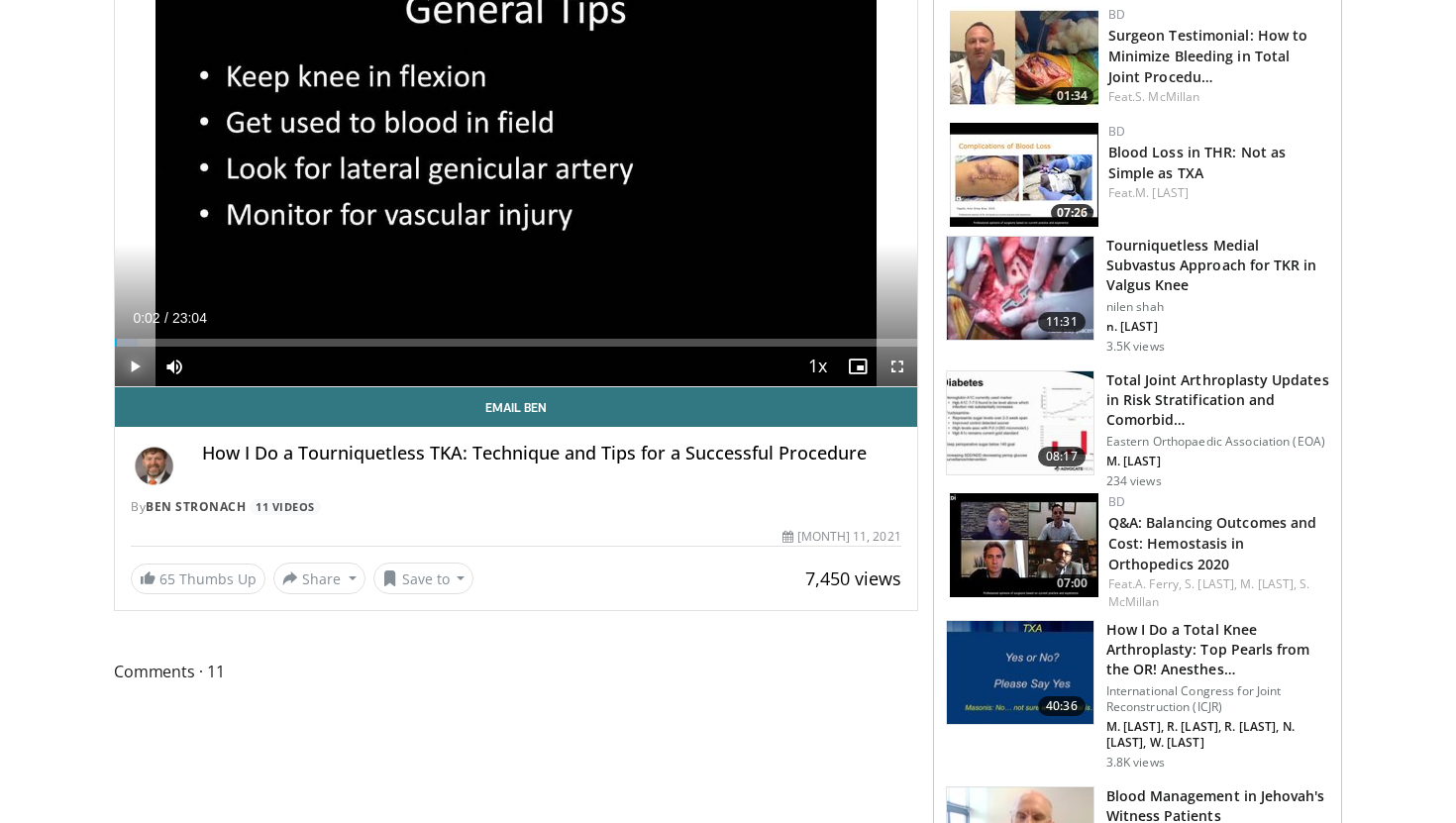 scroll, scrollTop: 0, scrollLeft: 0, axis: both 